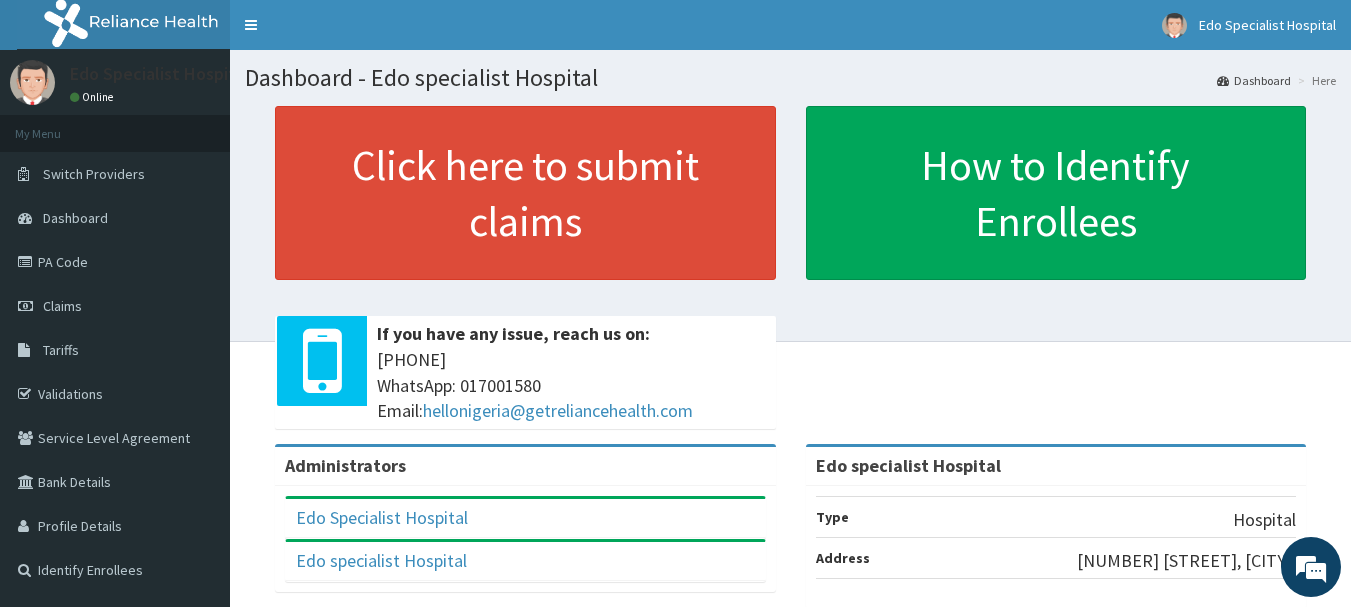 scroll, scrollTop: 0, scrollLeft: 0, axis: both 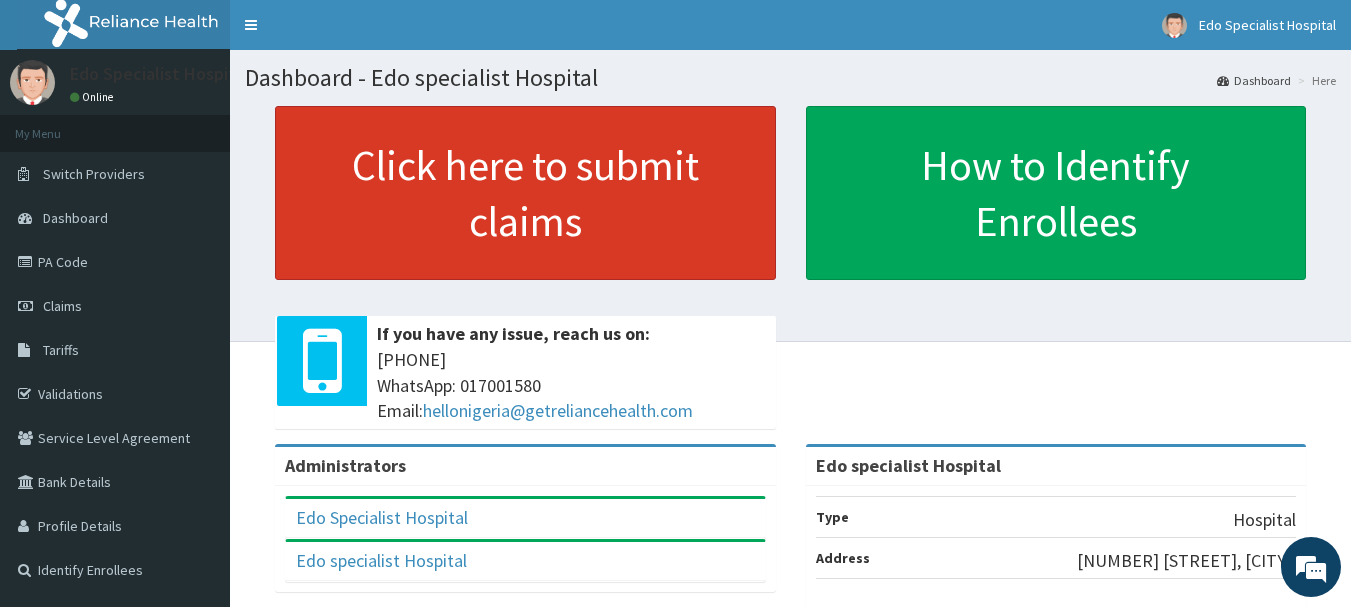 click on "Click here to submit claims" at bounding box center (525, 193) 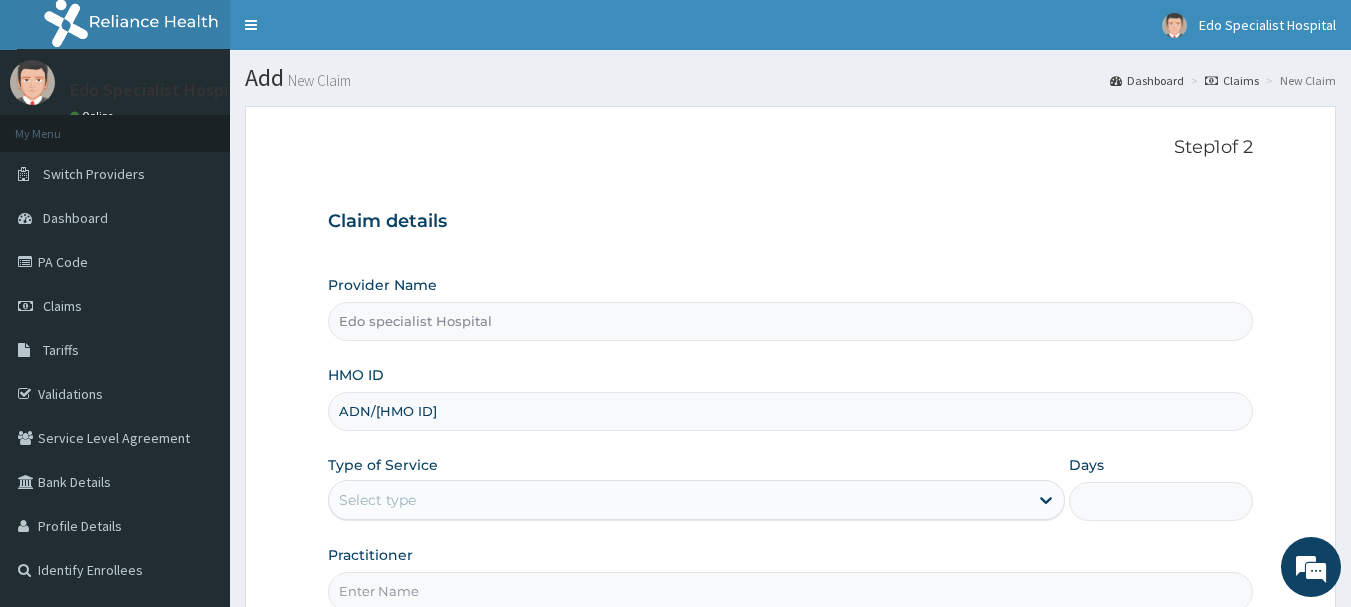scroll, scrollTop: 0, scrollLeft: 0, axis: both 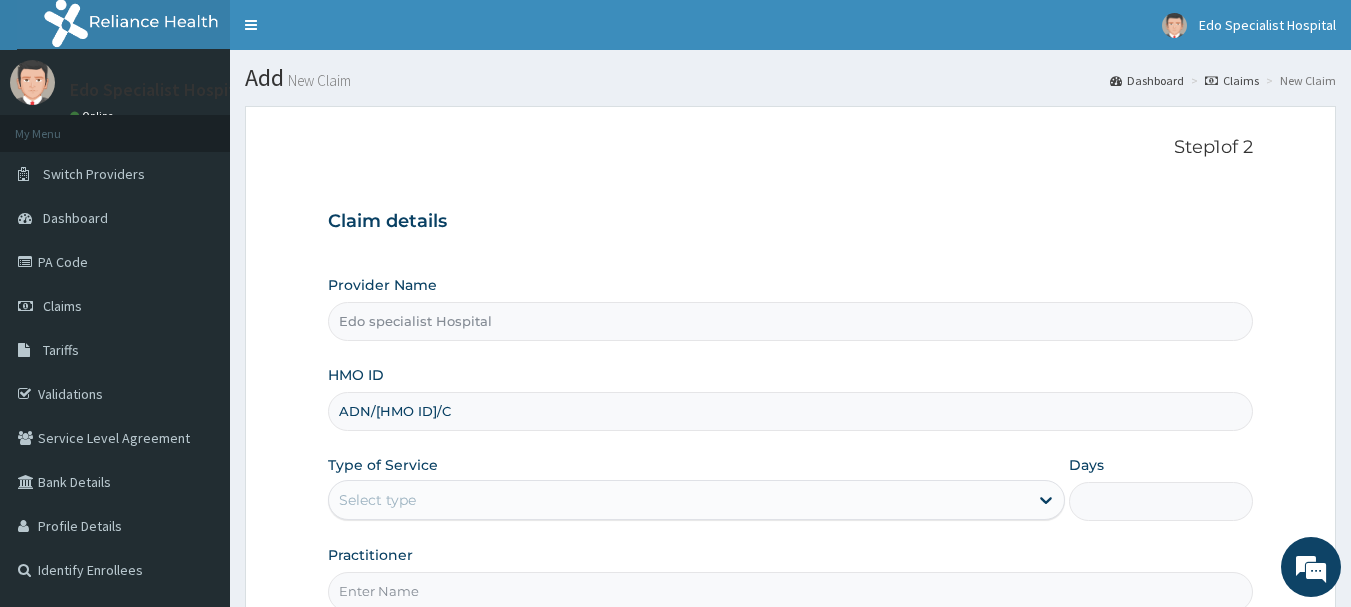 type on "ADN/[HMO ID]/C" 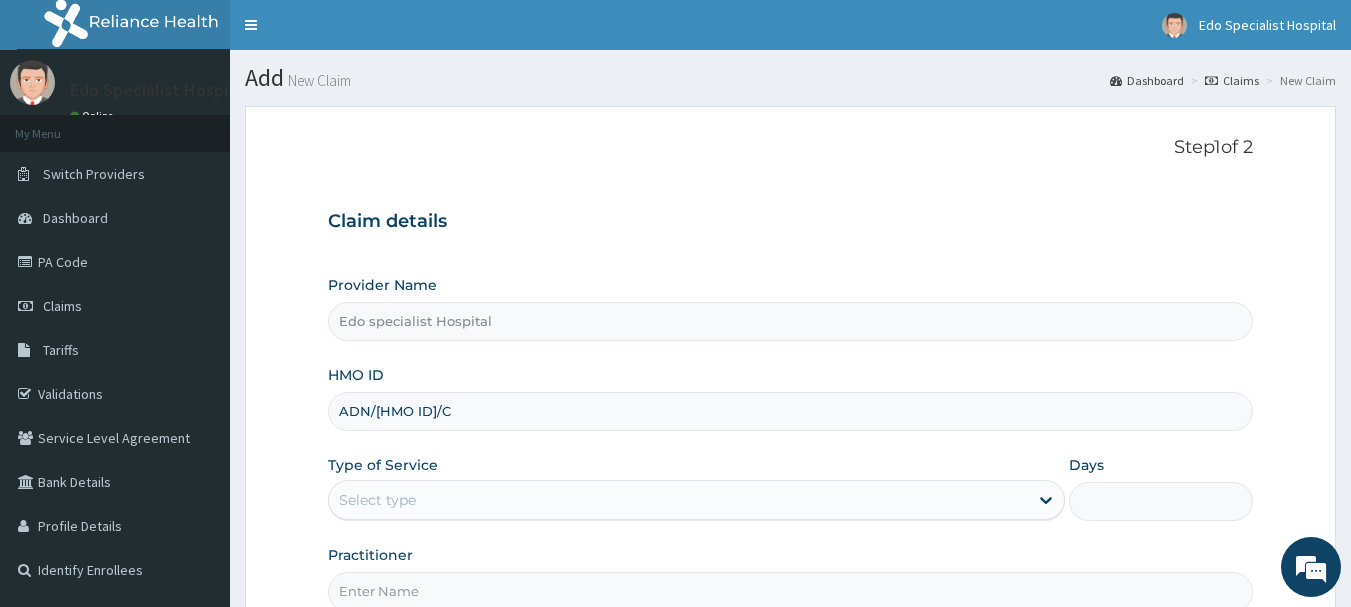 scroll, scrollTop: 0, scrollLeft: 0, axis: both 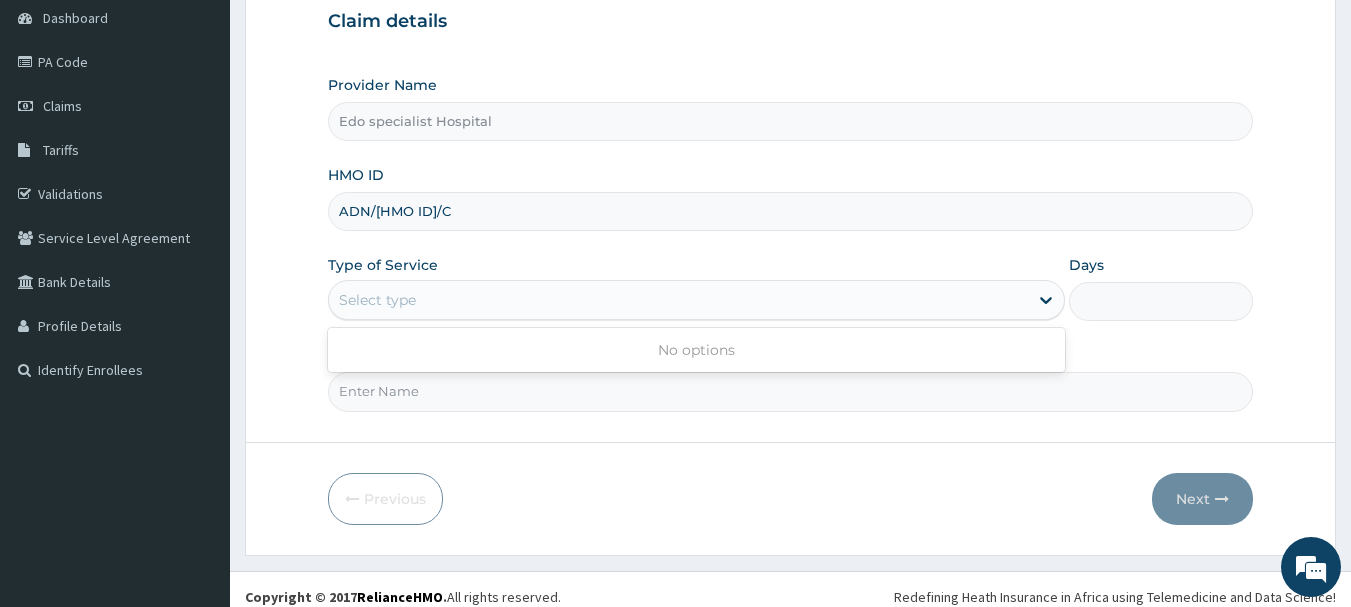 click on "Select type" at bounding box center [678, 300] 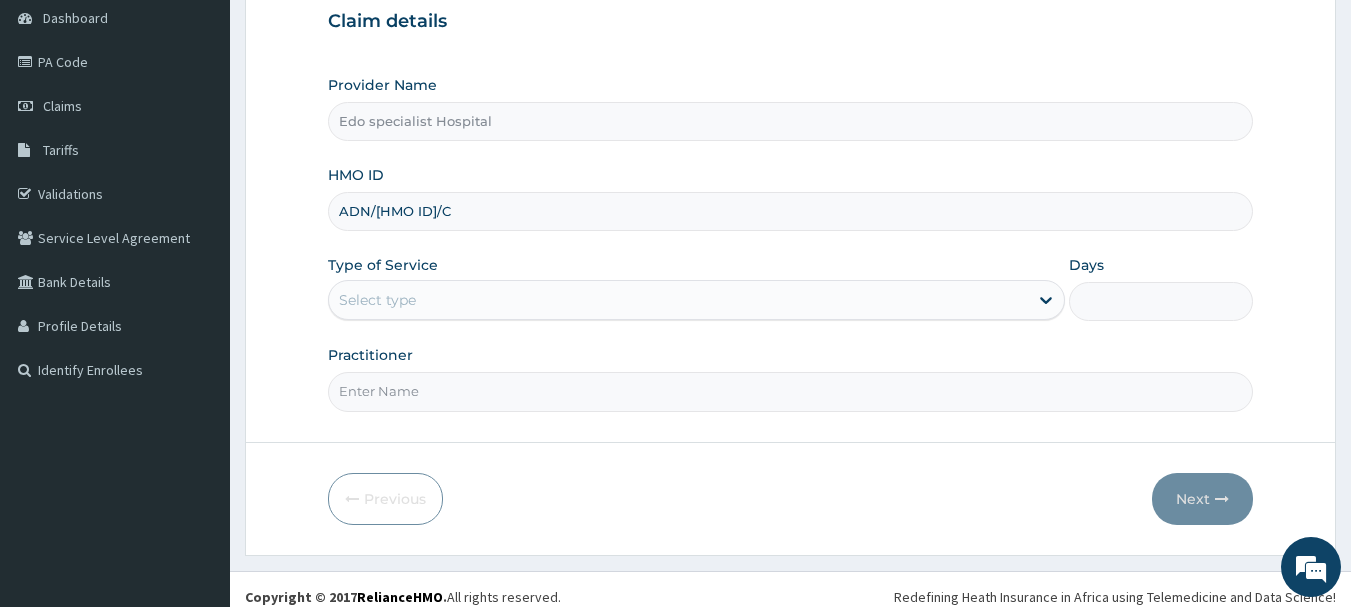 click on "Type of Service Select type" at bounding box center [696, 288] 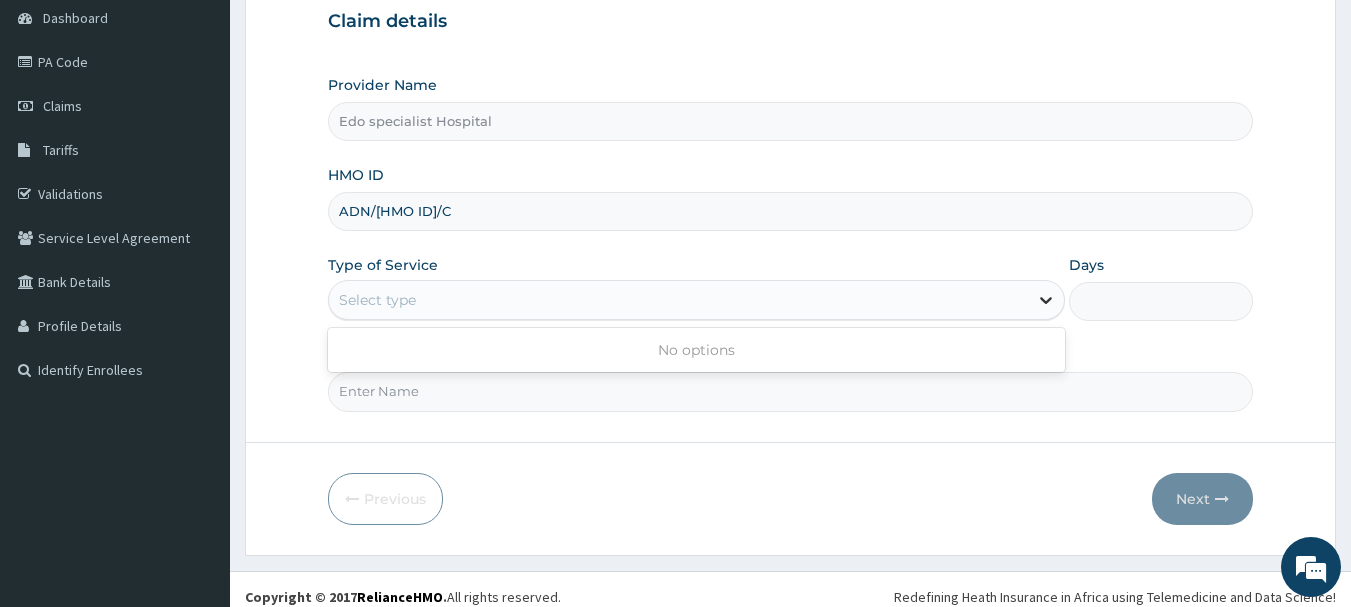 click 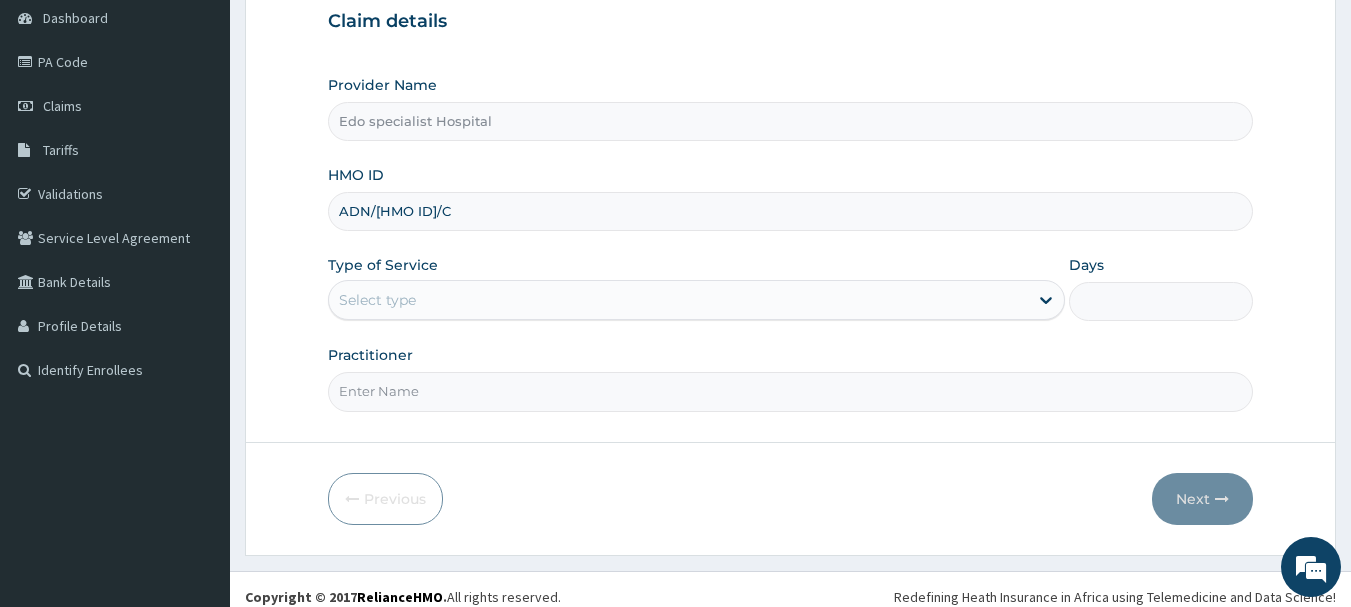 click on "Type of Service Select type" at bounding box center [696, 288] 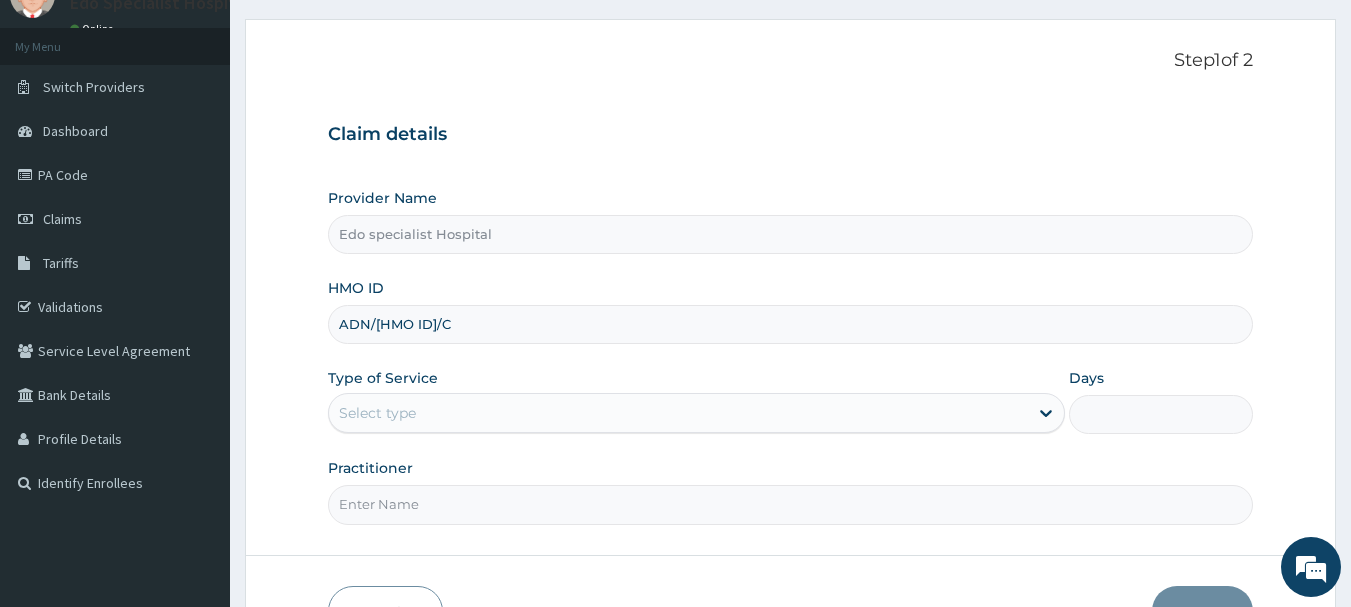 scroll, scrollTop: 0, scrollLeft: 0, axis: both 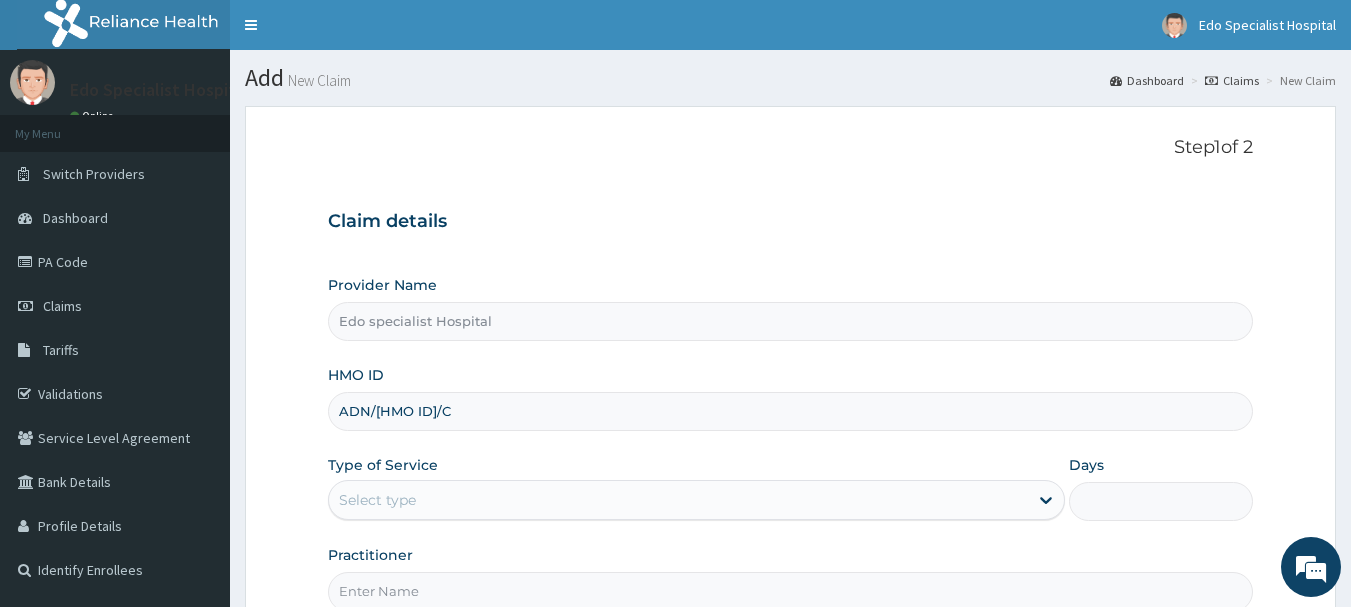 click on "Claim details Provider Name Edo specialist Hospital HMO ID ADN/10023/C Type of Service Select type Days Practitioner" at bounding box center (791, 401) 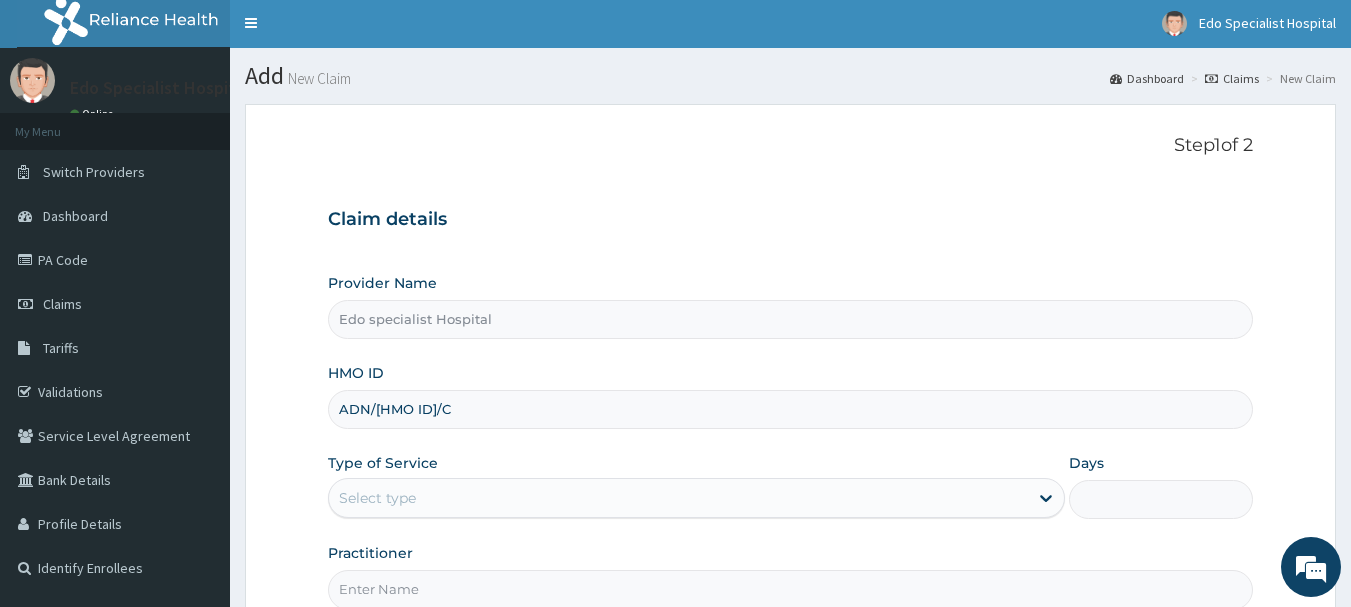 scroll, scrollTop: 215, scrollLeft: 0, axis: vertical 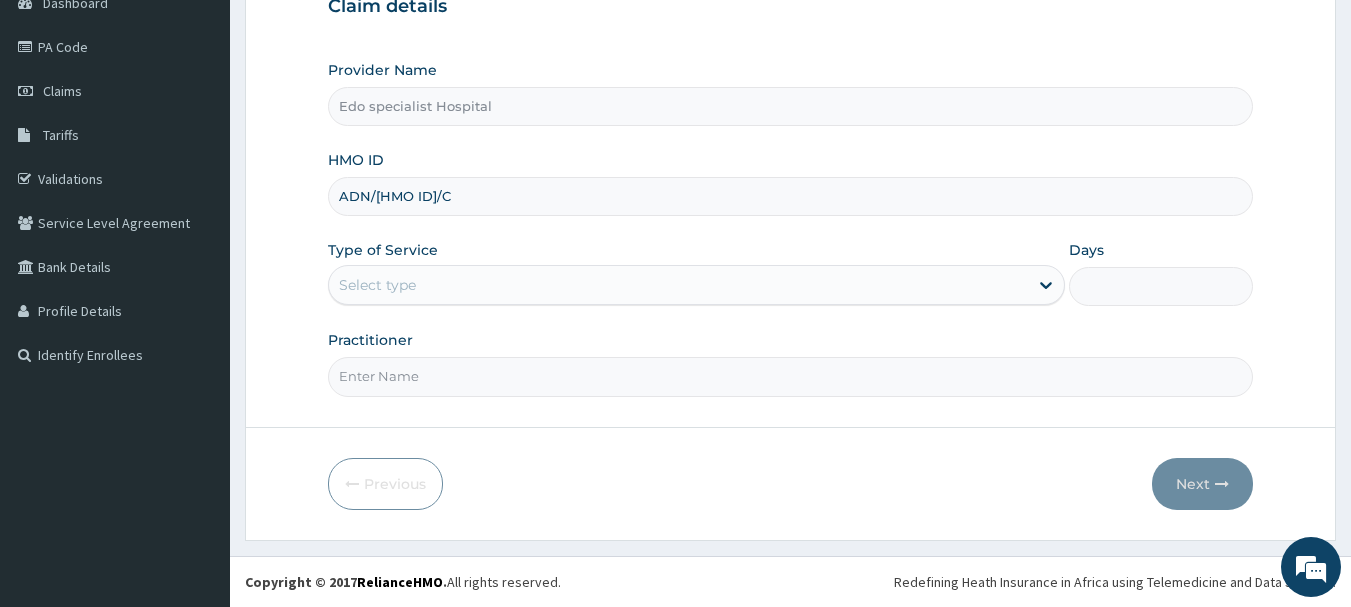 click on "Days" at bounding box center (1161, 286) 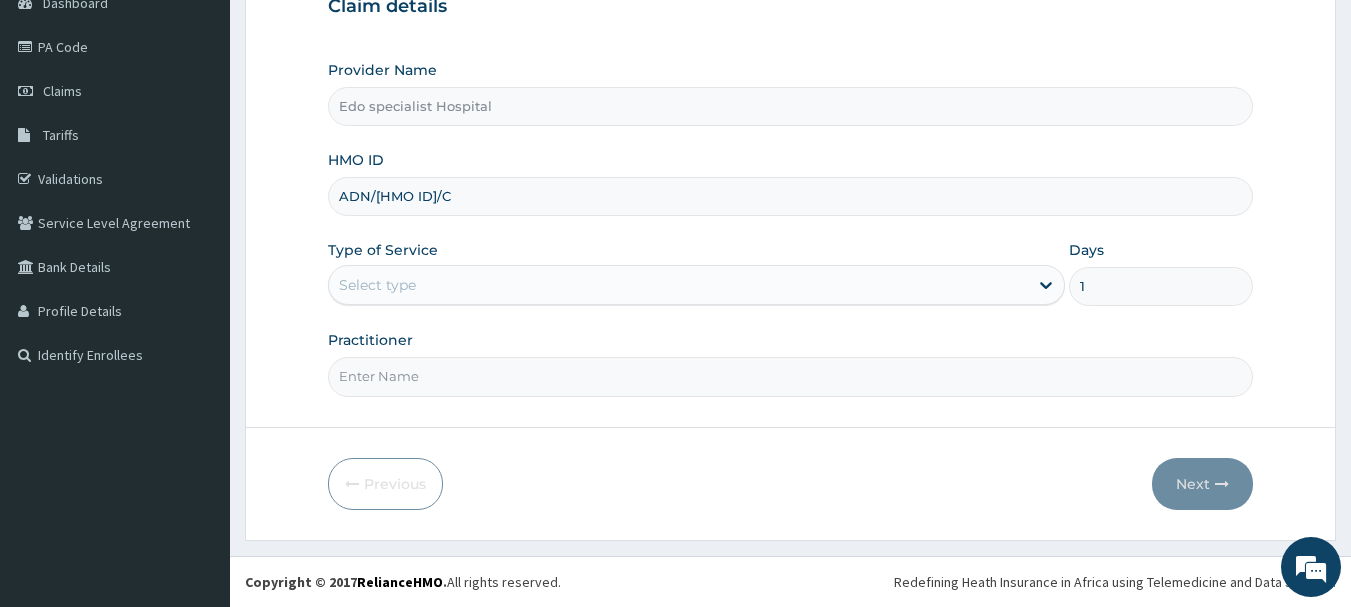 type on "1" 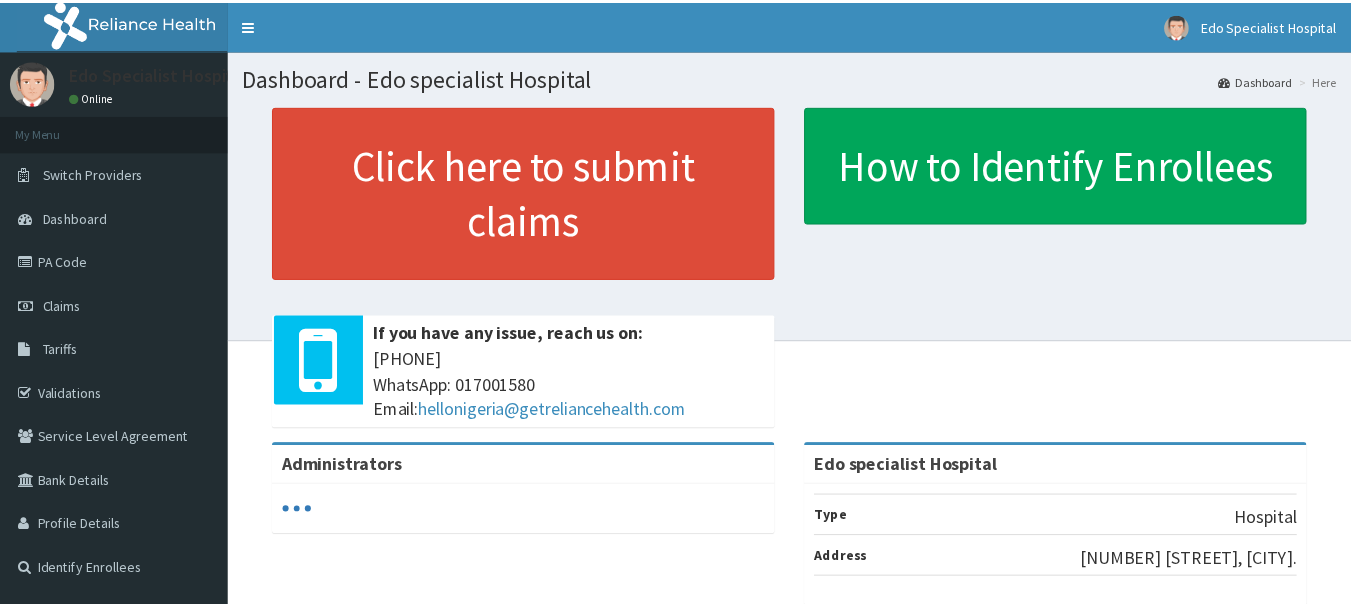 scroll, scrollTop: 0, scrollLeft: 0, axis: both 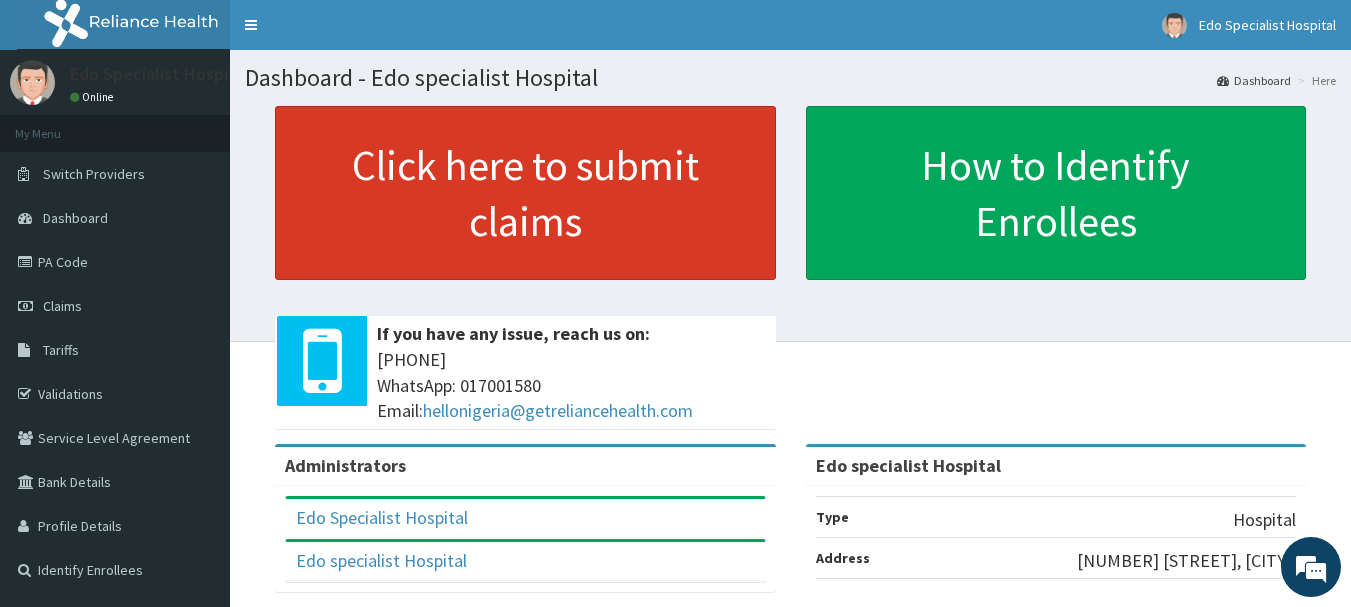 click on "Click here to submit claims" at bounding box center [525, 193] 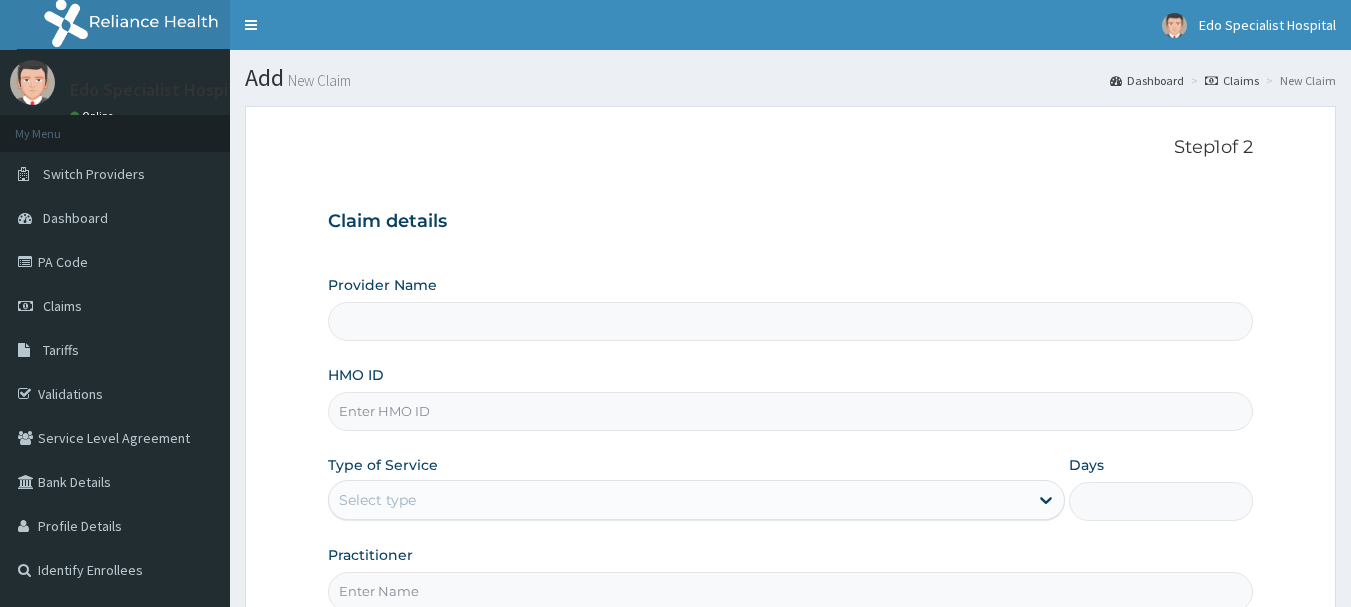 scroll, scrollTop: 0, scrollLeft: 0, axis: both 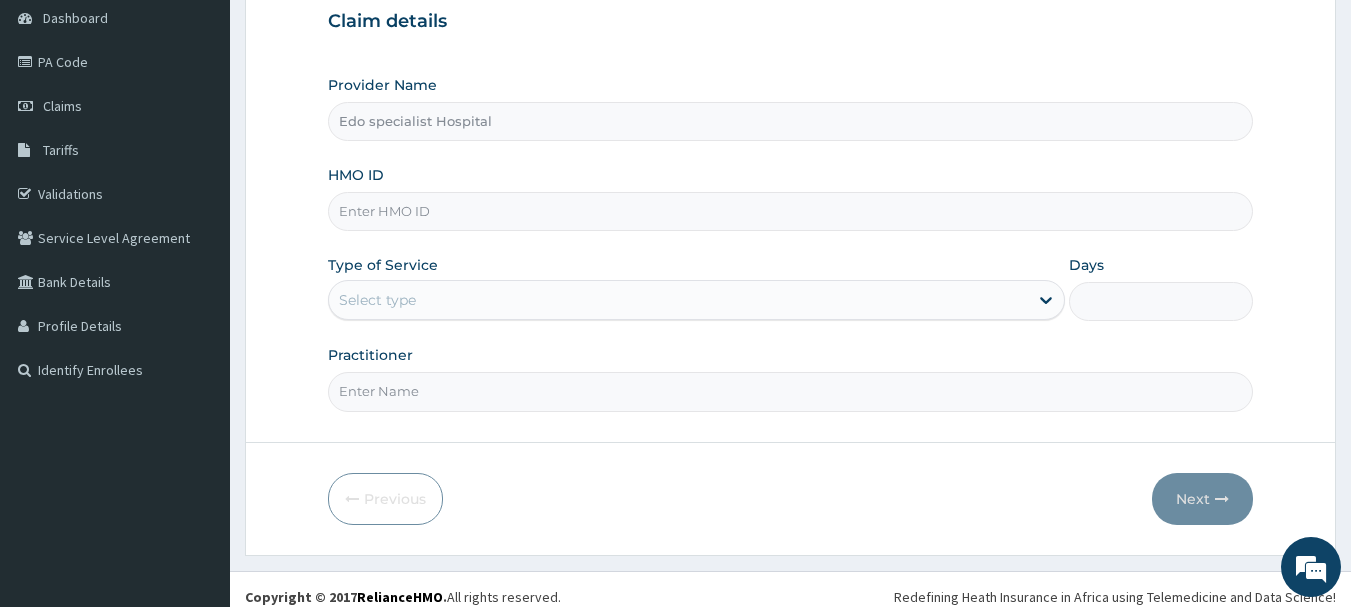 click on "HMO ID" at bounding box center [791, 211] 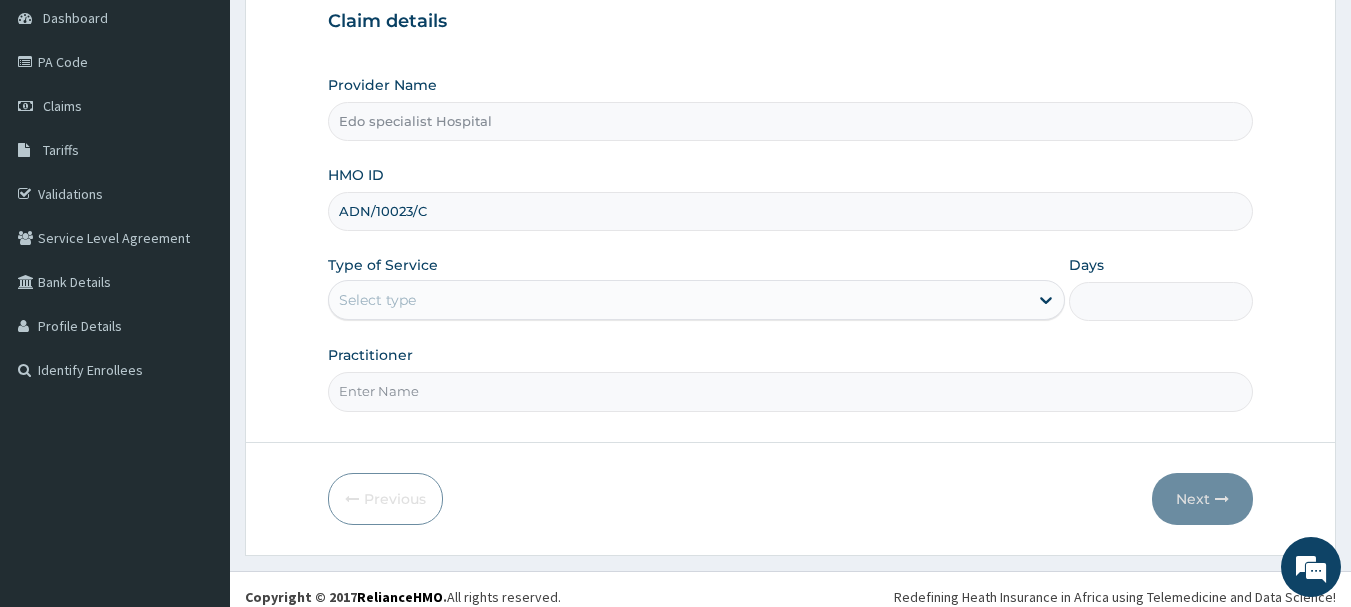 type on "ADN/10023/C" 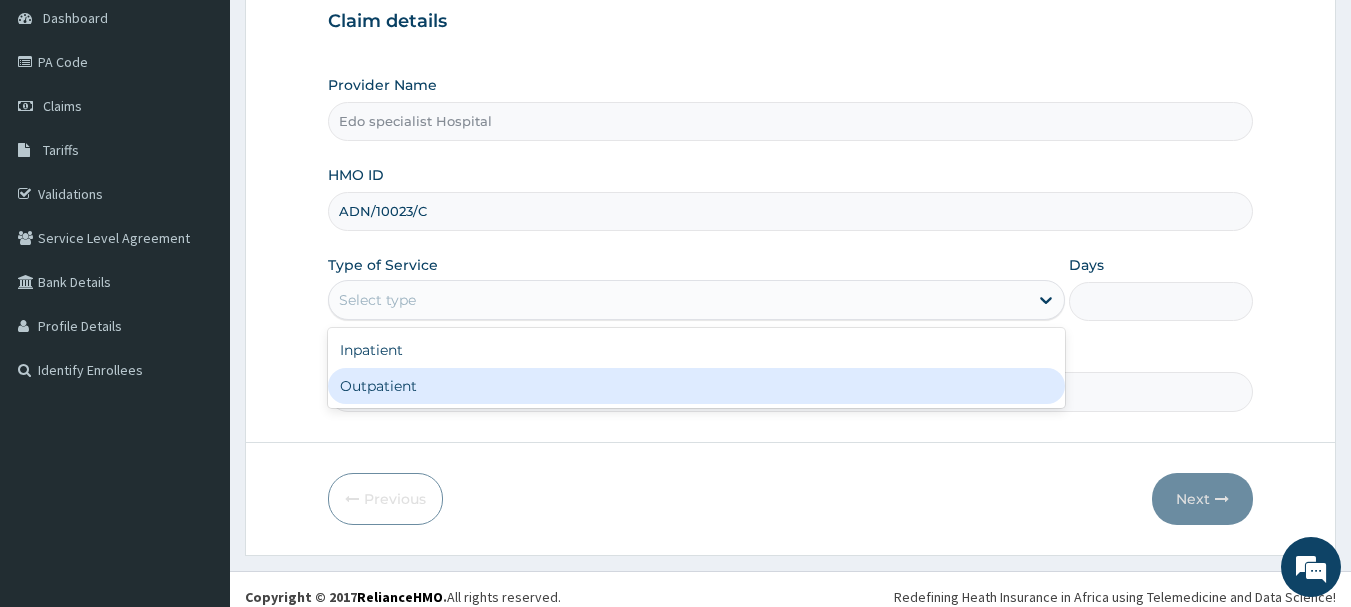 click on "Outpatient" at bounding box center [696, 386] 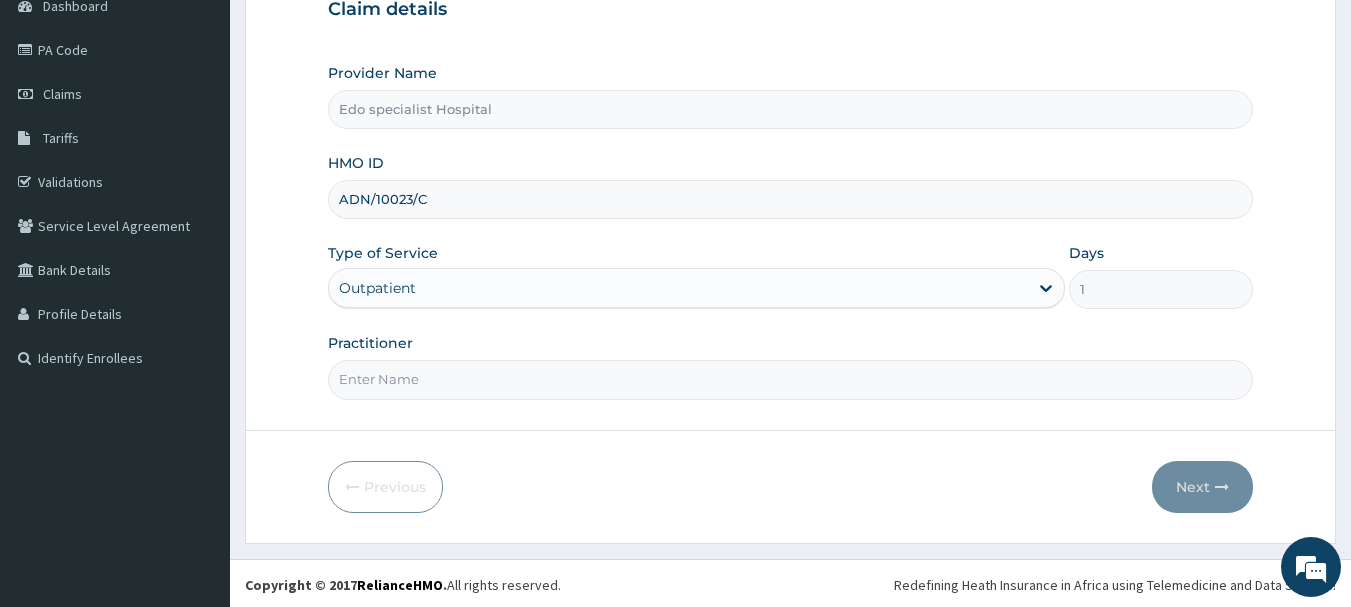 scroll, scrollTop: 215, scrollLeft: 0, axis: vertical 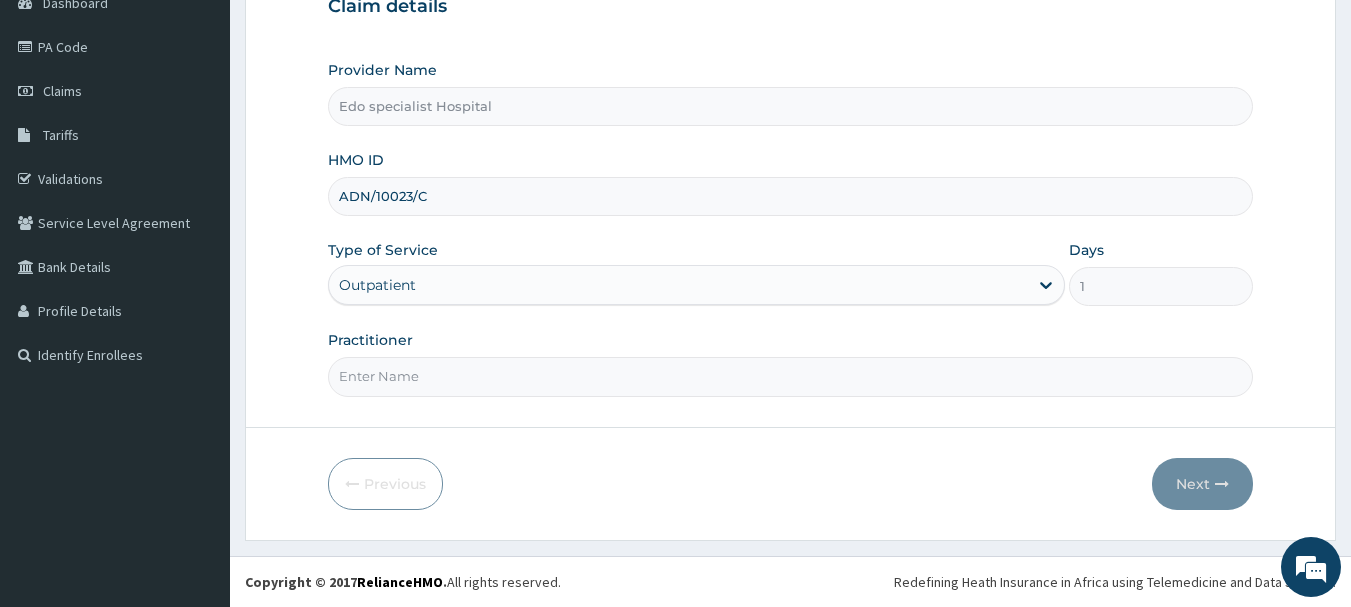 click on "Practitioner" at bounding box center [791, 376] 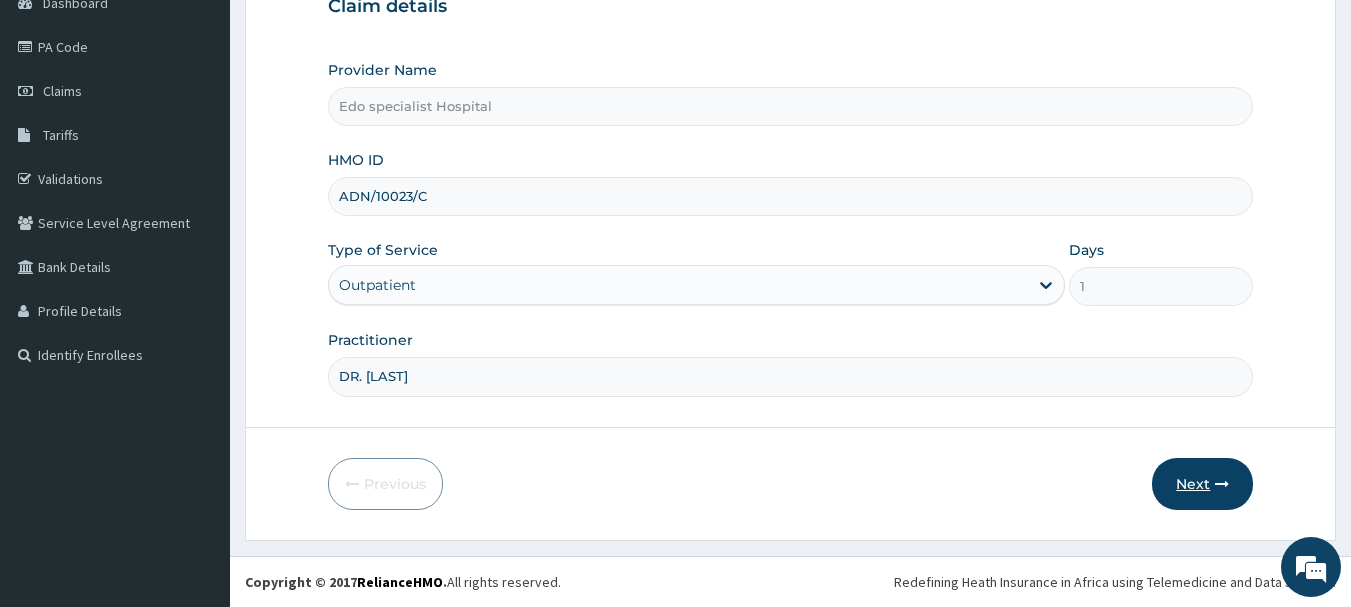 type on "DR. [LAST]" 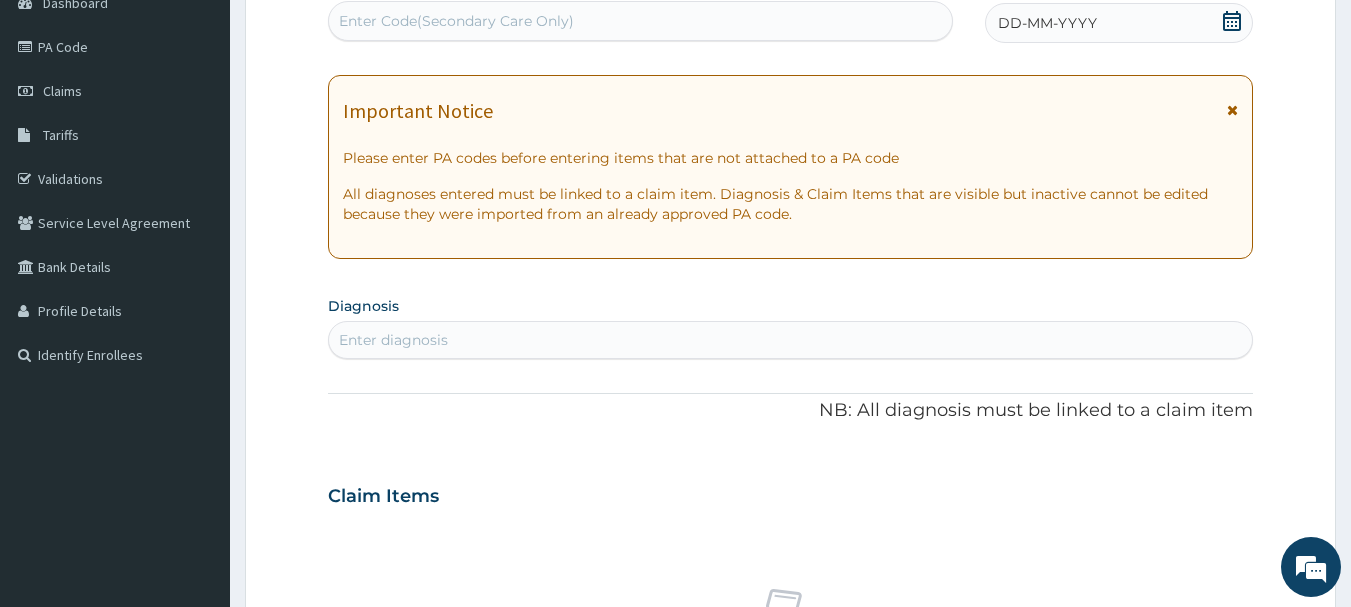 scroll, scrollTop: 0, scrollLeft: 0, axis: both 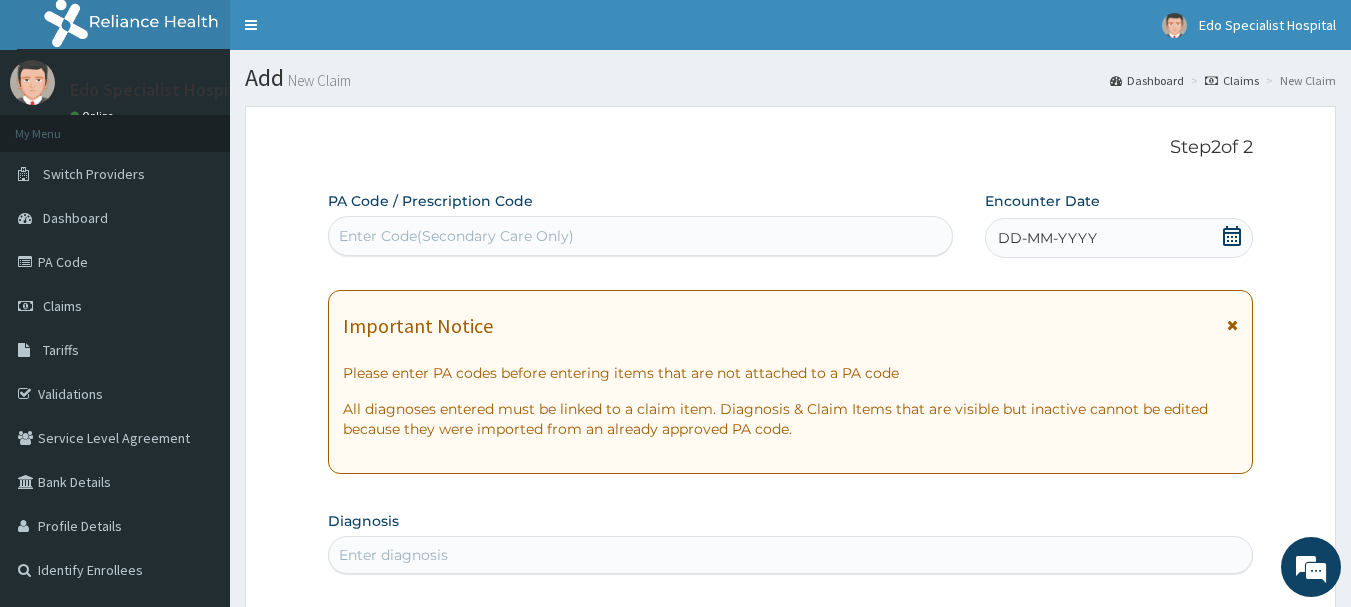 click on "Enter Code(Secondary Care Only)" at bounding box center (456, 236) 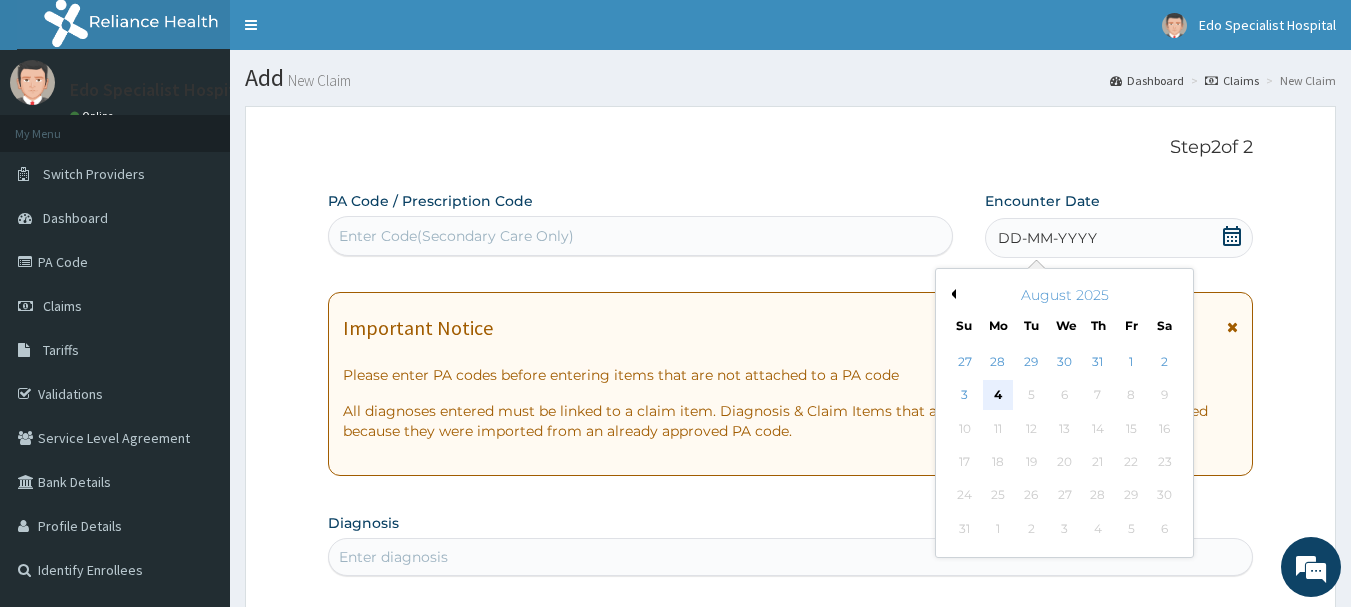 click on "4" at bounding box center (998, 396) 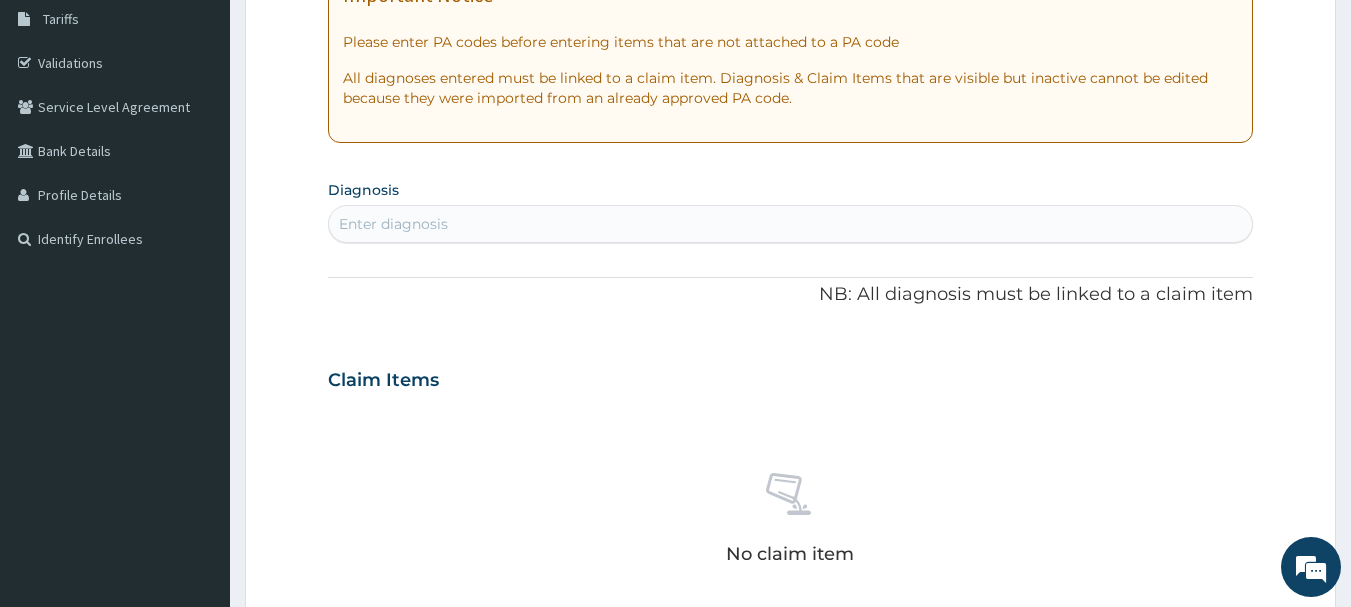 scroll, scrollTop: 400, scrollLeft: 0, axis: vertical 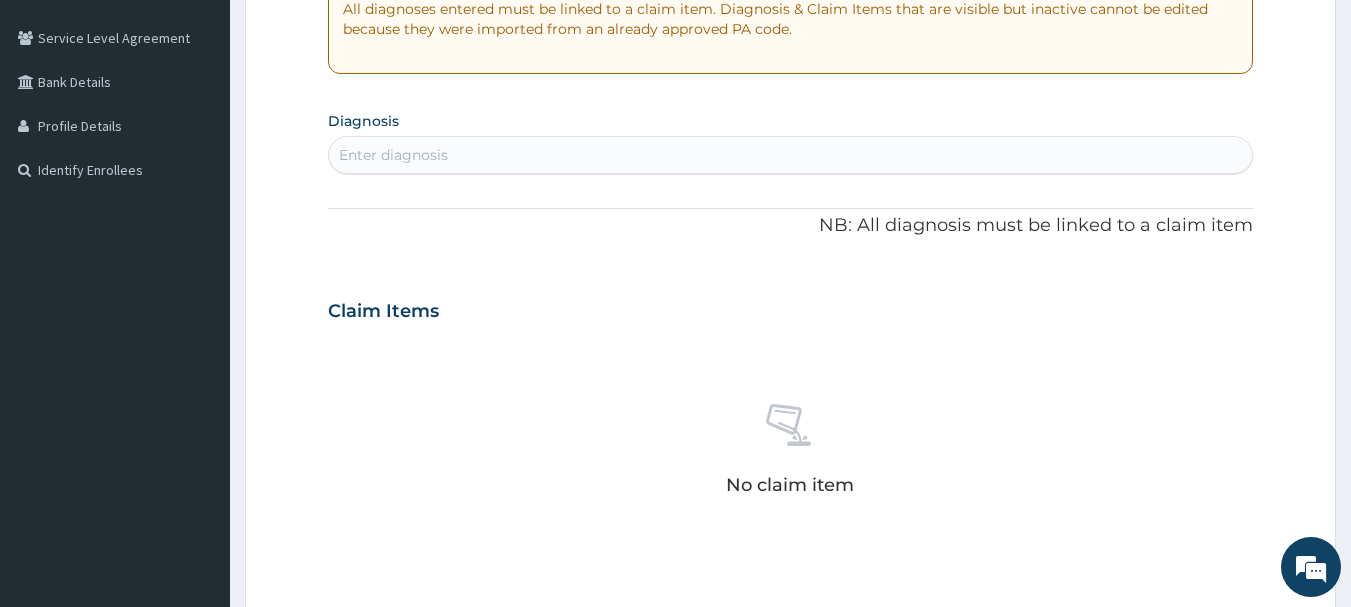 click on "Enter diagnosis" at bounding box center (393, 155) 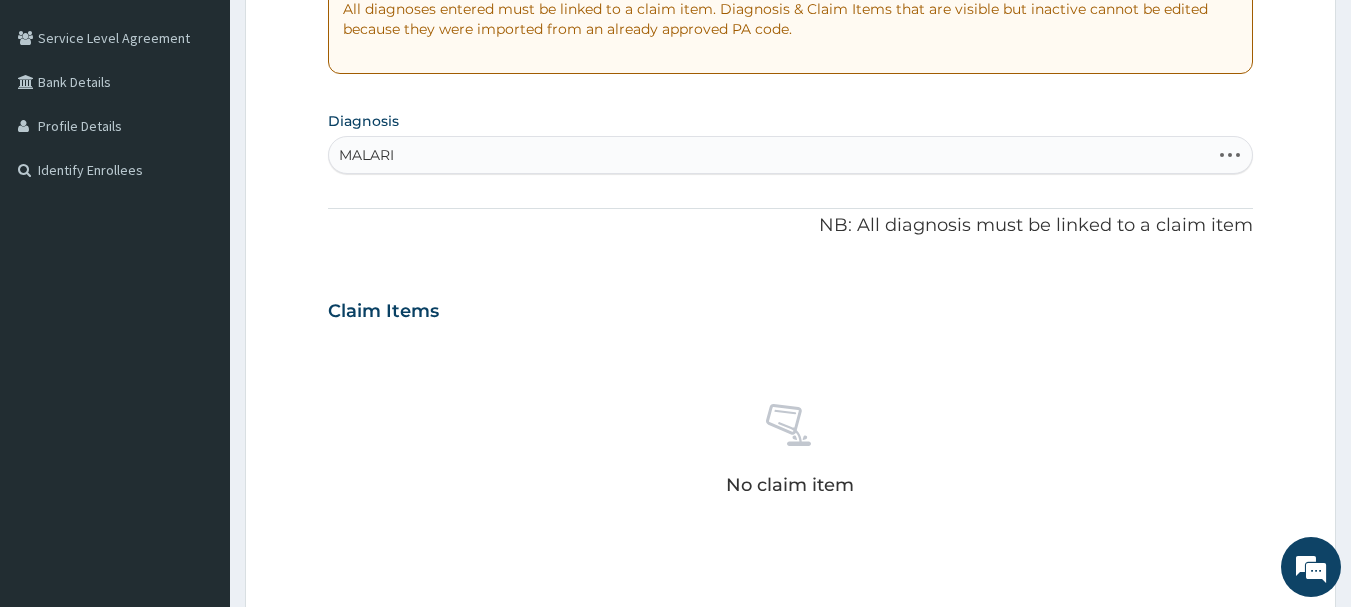 type on "MALARIA" 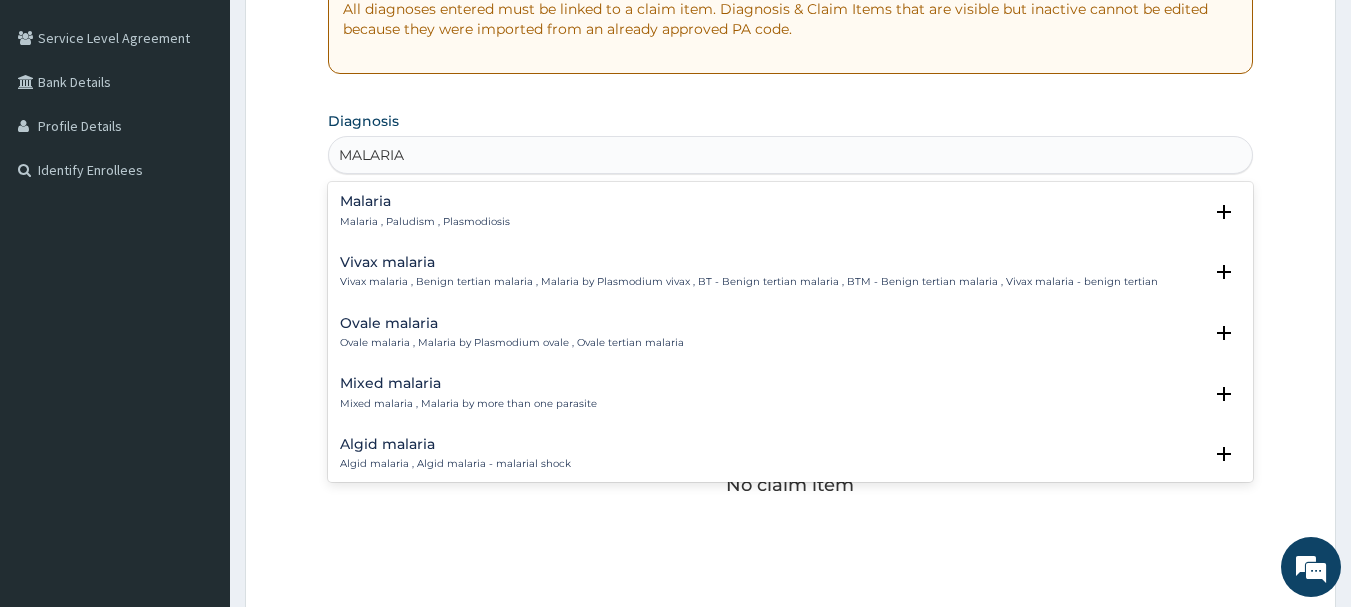 click on "Ovale malaria" at bounding box center (512, 323) 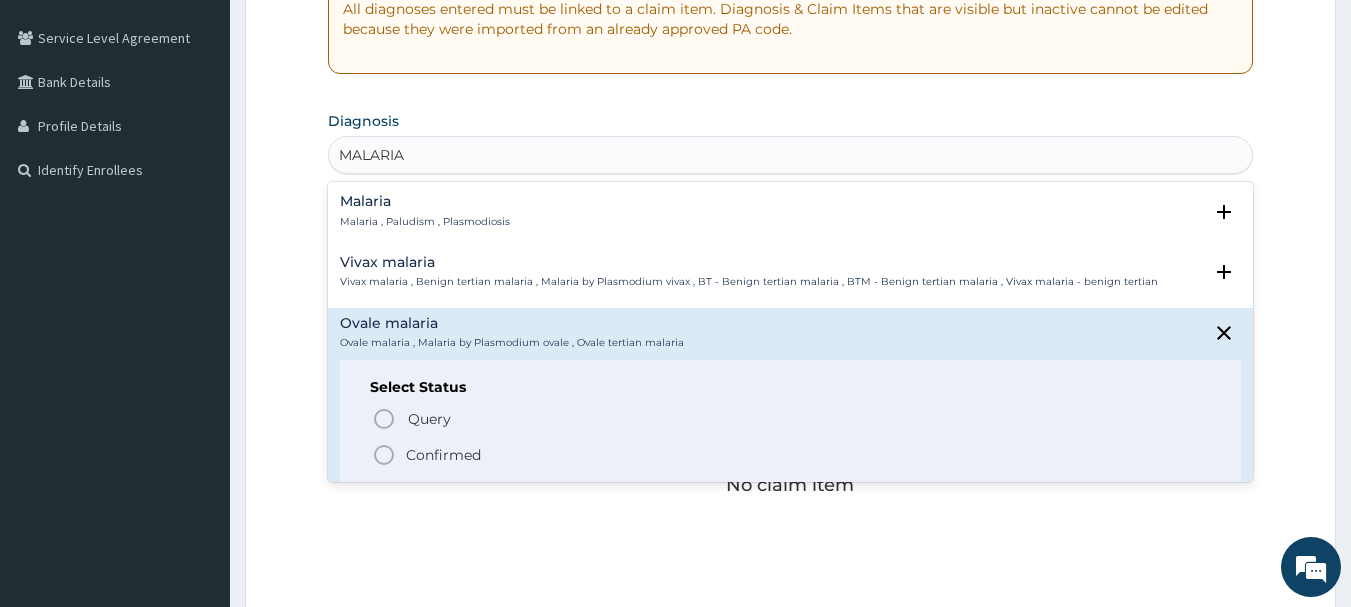 click 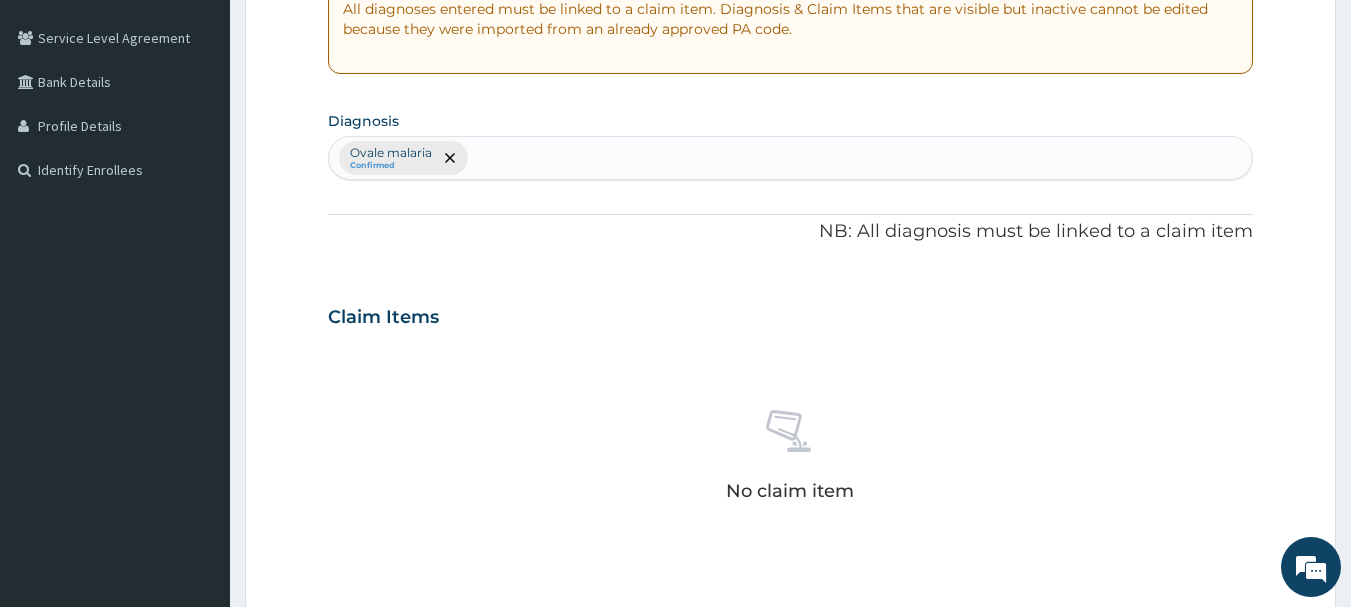 click on "No claim item" at bounding box center [791, 459] 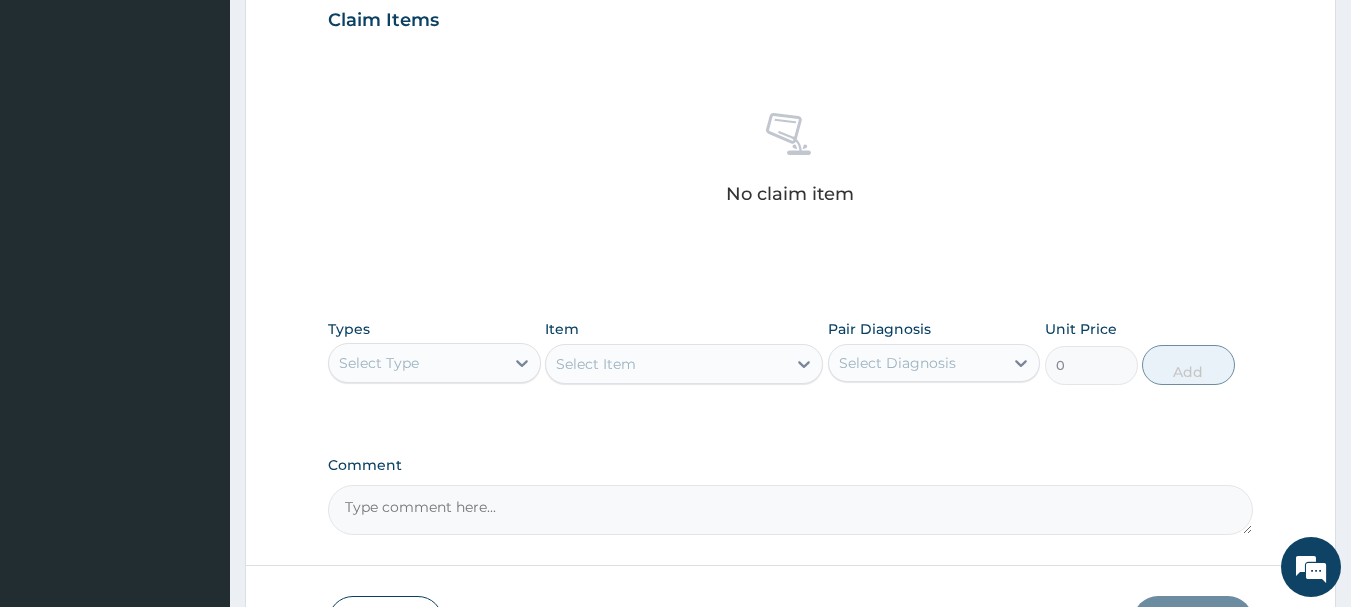 scroll, scrollTop: 700, scrollLeft: 0, axis: vertical 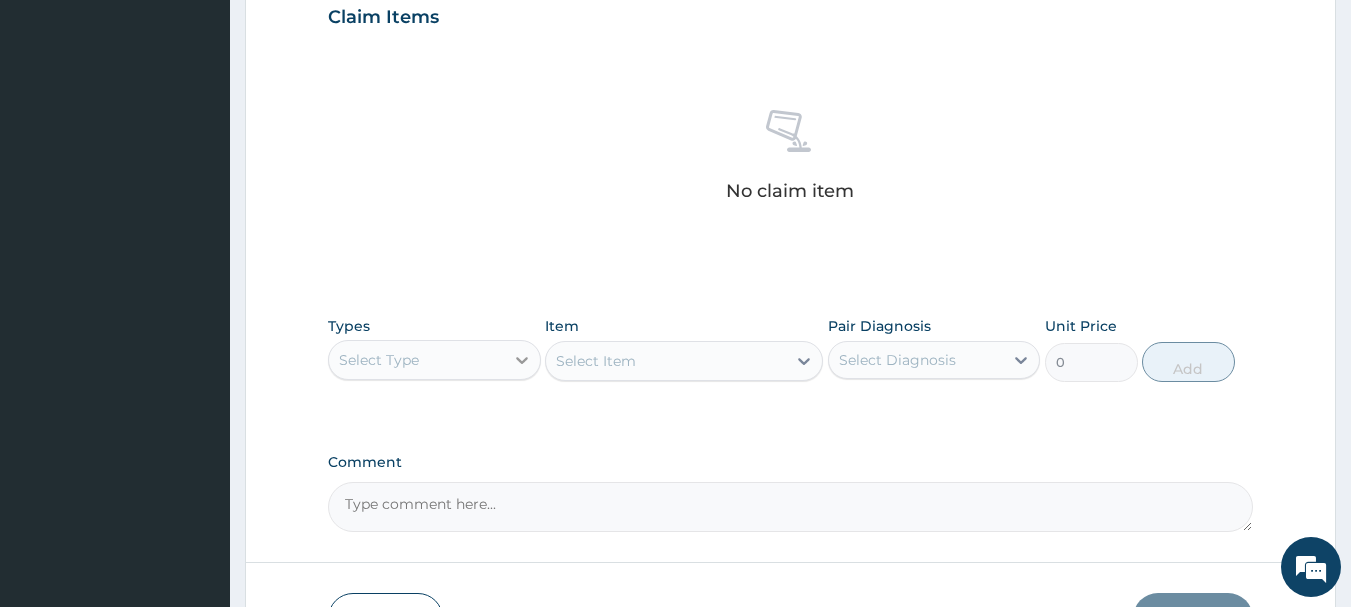 click 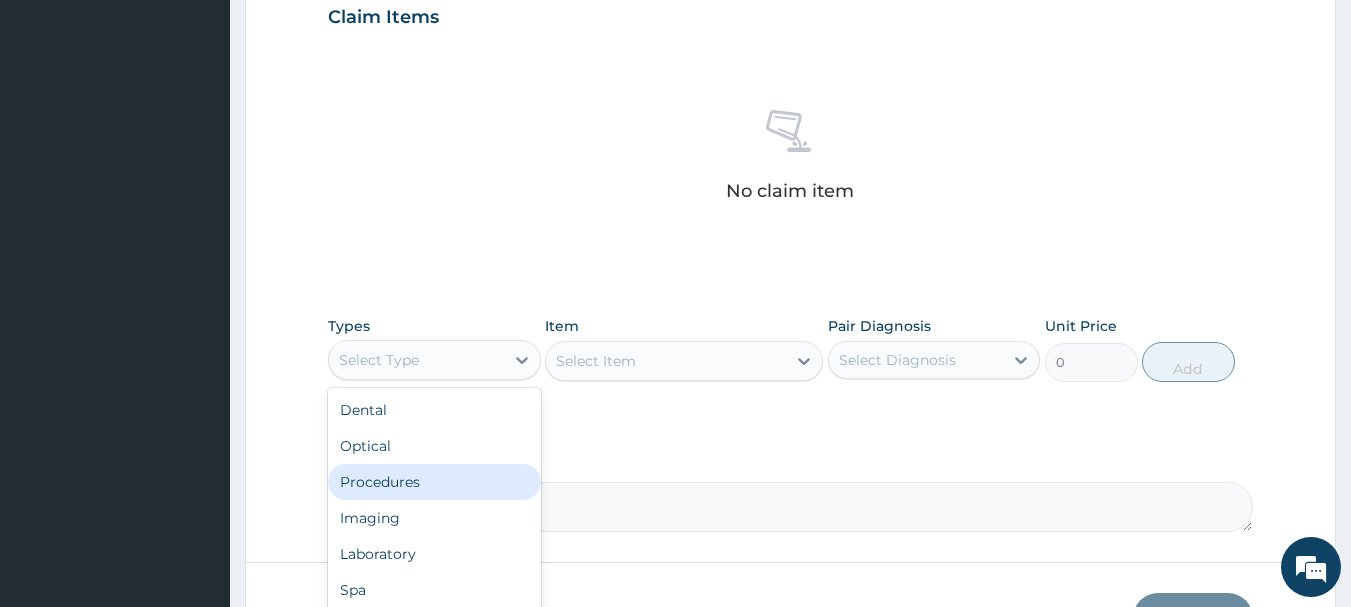 click on "Procedures" at bounding box center (434, 482) 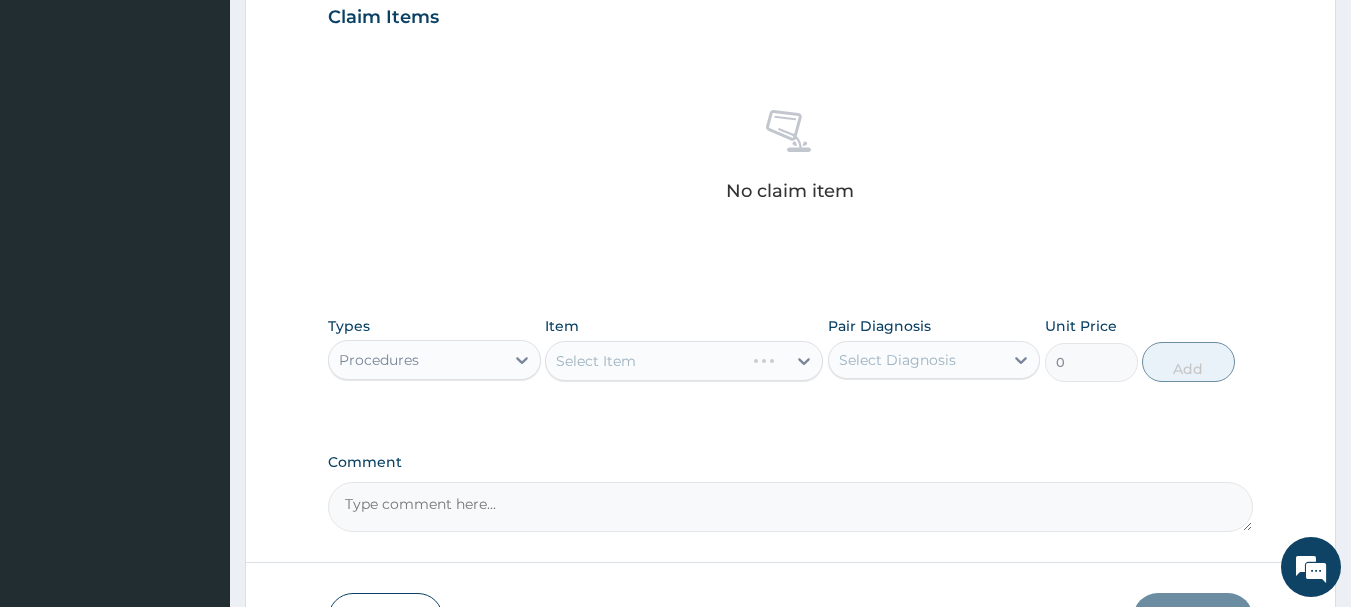 click on "Select Item" at bounding box center (684, 361) 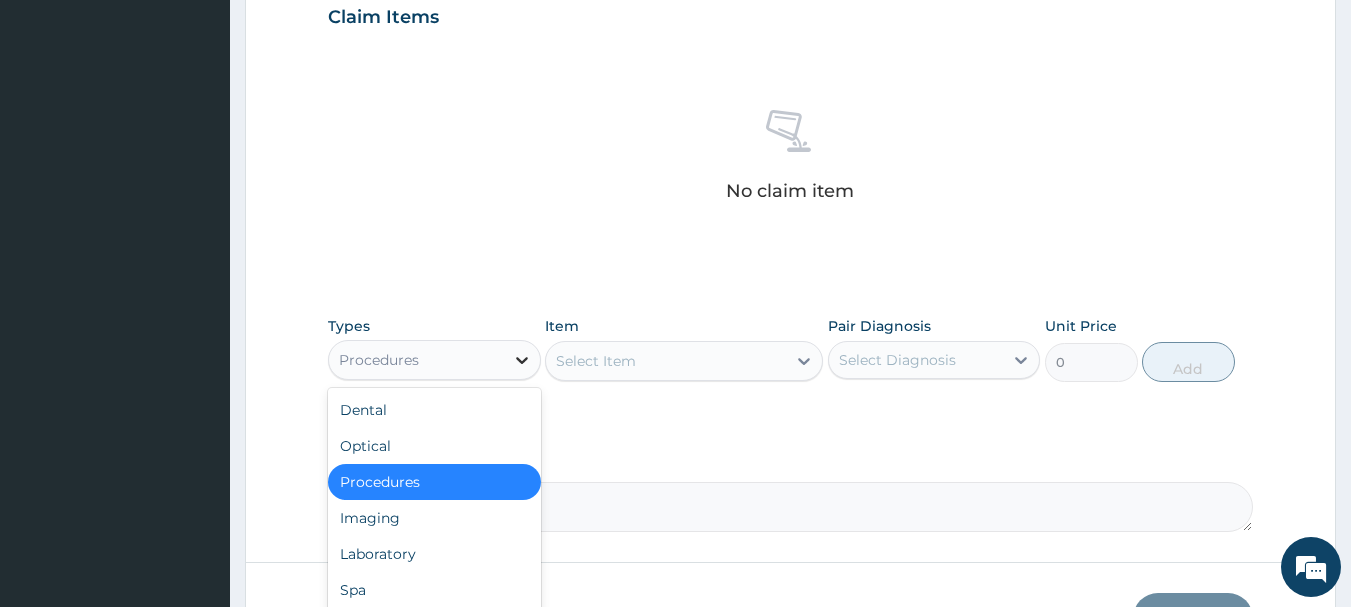 click 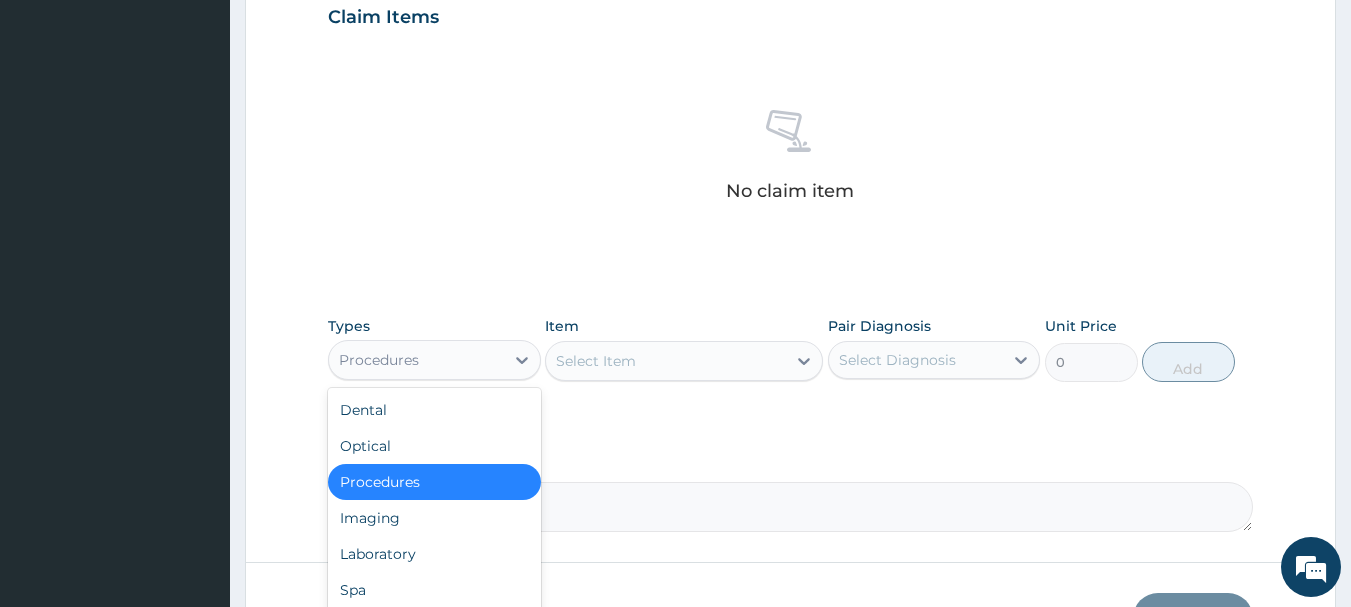 scroll, scrollTop: 68, scrollLeft: 0, axis: vertical 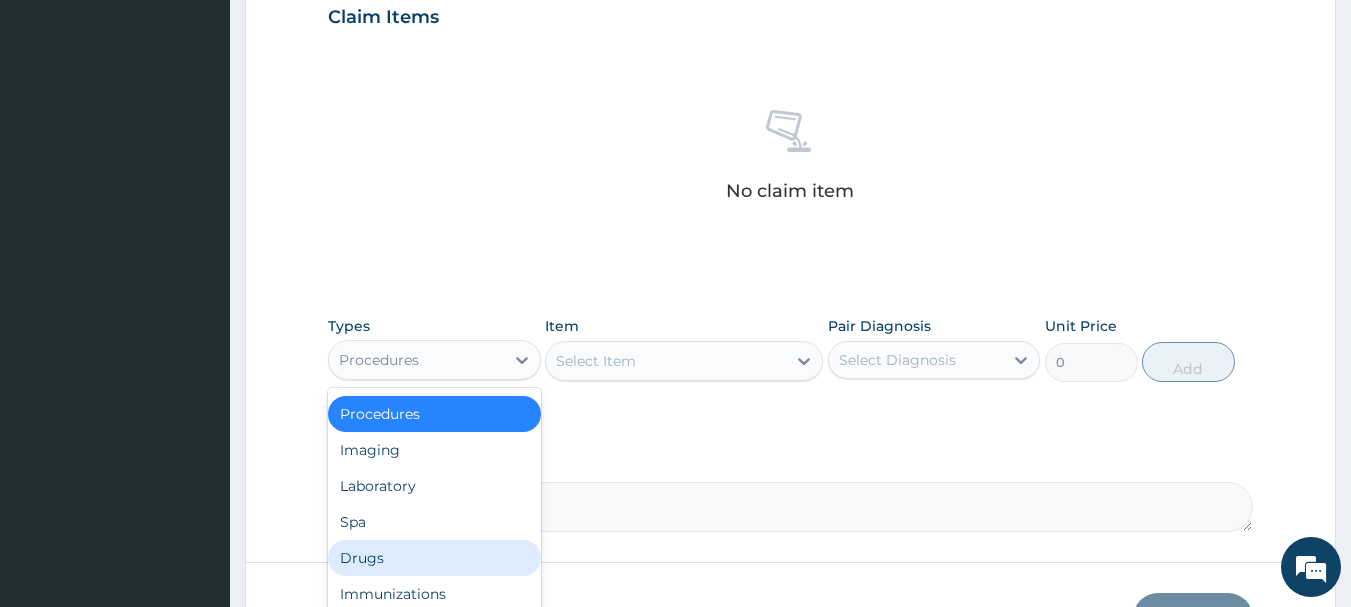 click on "Drugs" at bounding box center (434, 558) 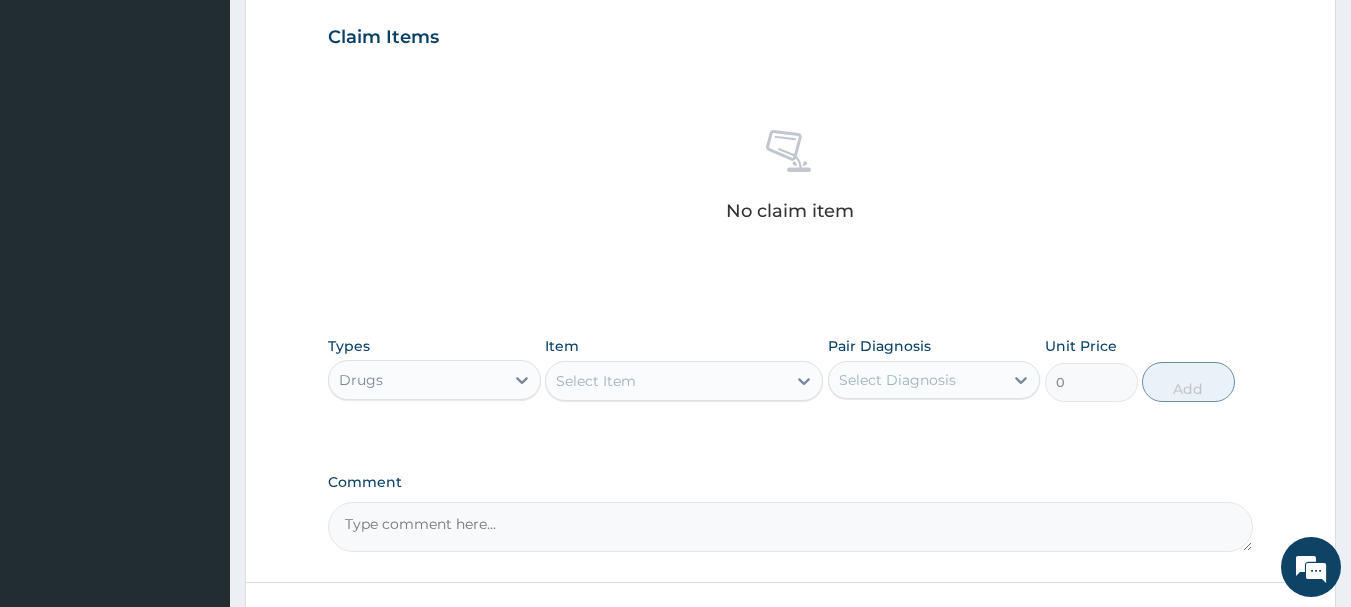 scroll, scrollTop: 700, scrollLeft: 0, axis: vertical 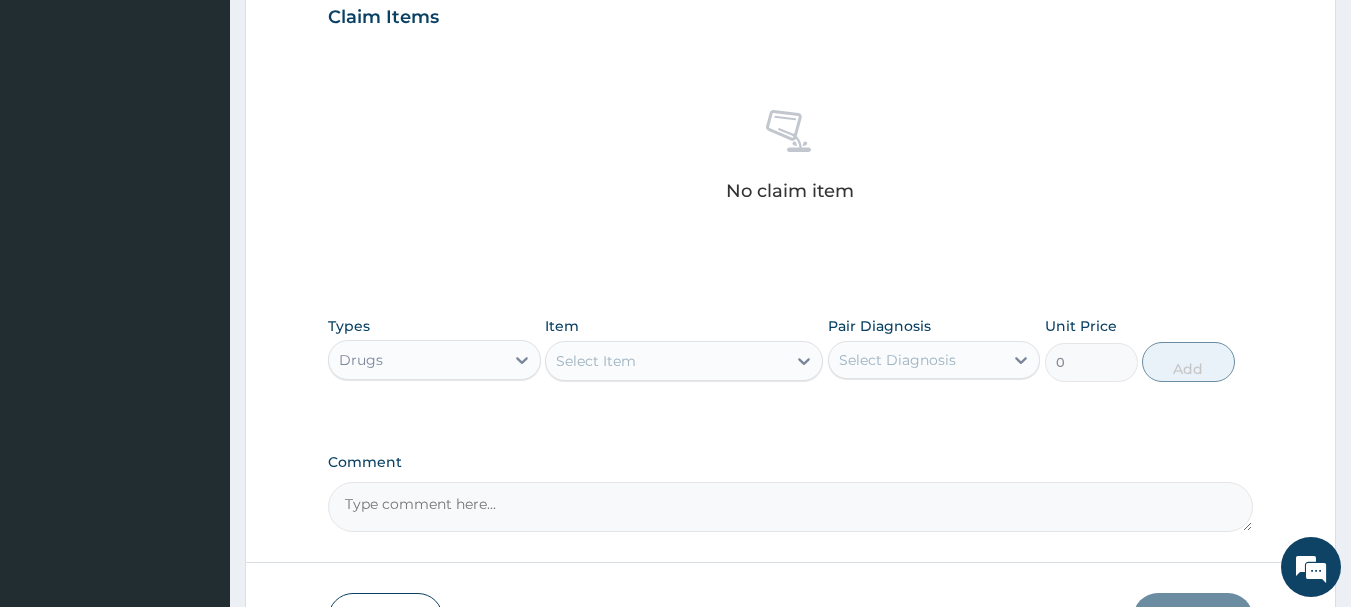 click on "Select Item" at bounding box center (666, 361) 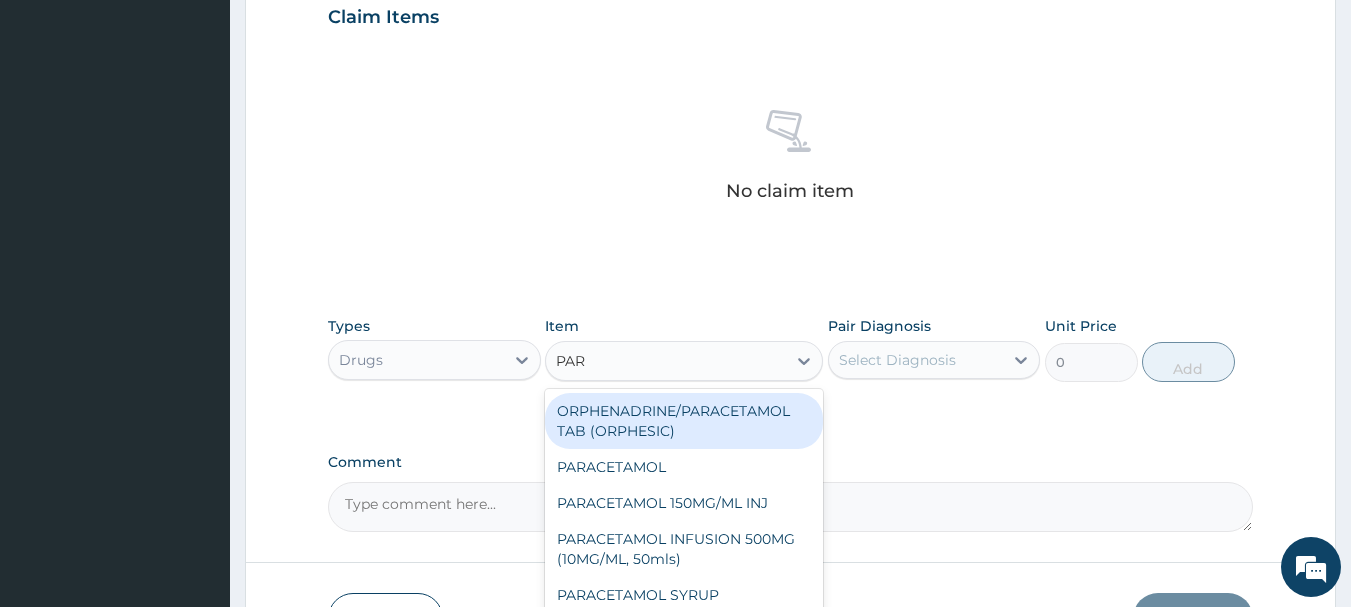 type on "PARA" 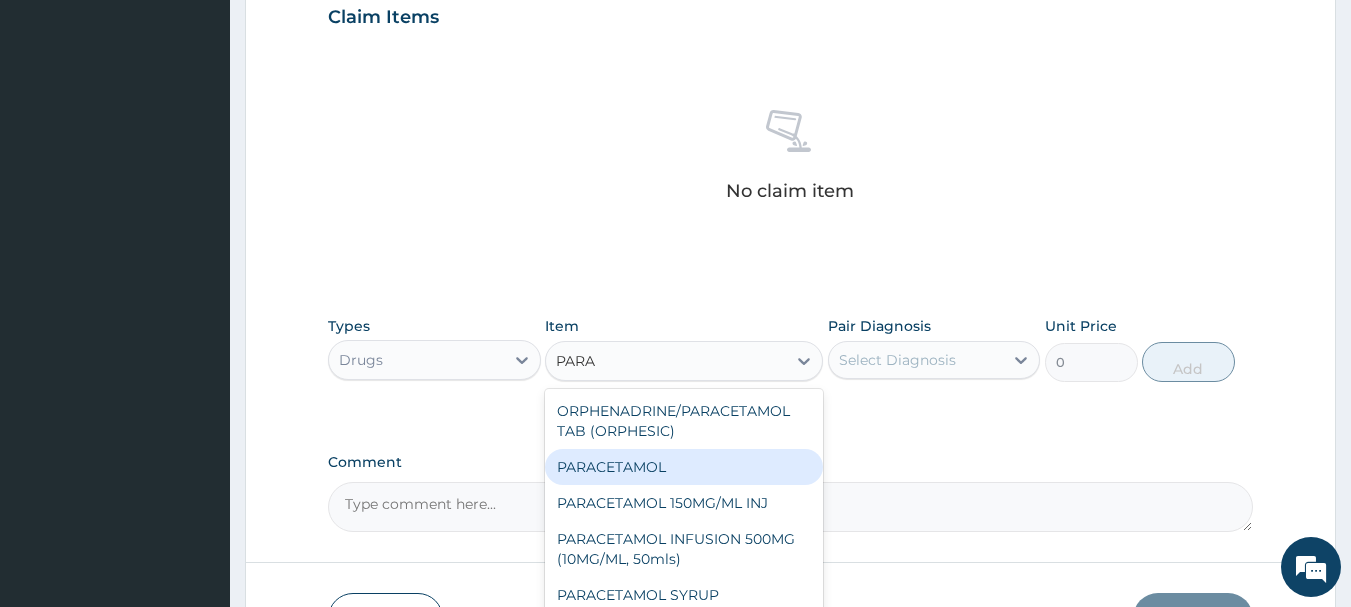 click on "PARACETAMOL" at bounding box center [684, 467] 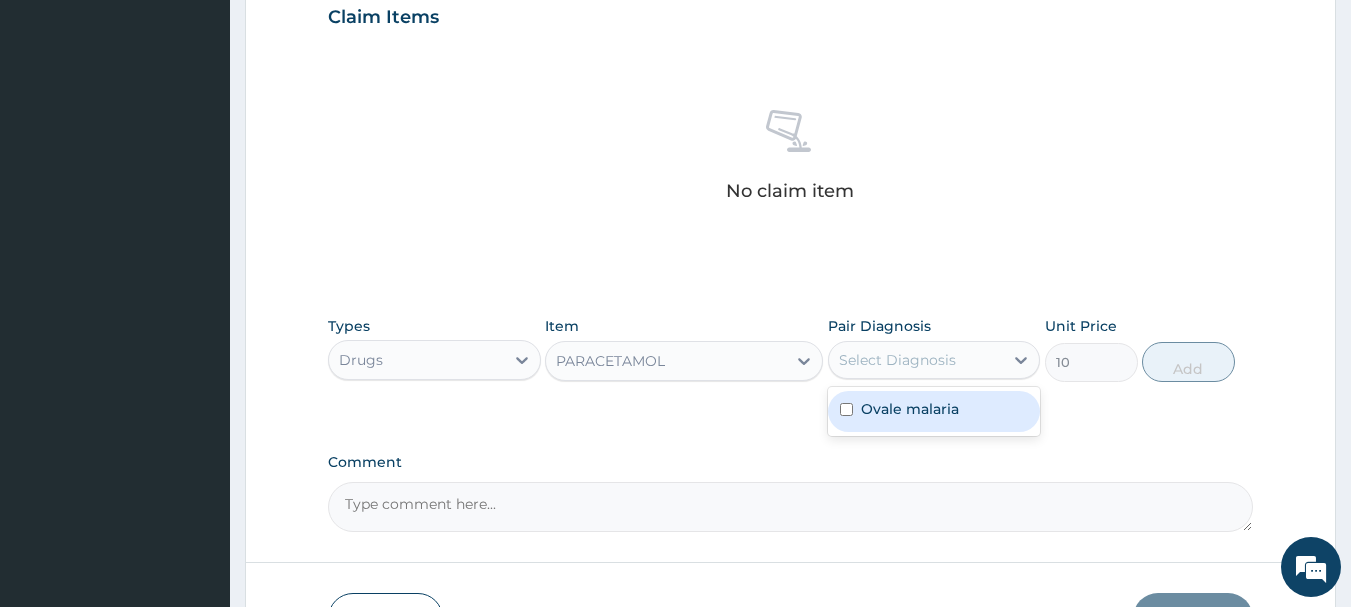 click on "Select Diagnosis" at bounding box center [897, 360] 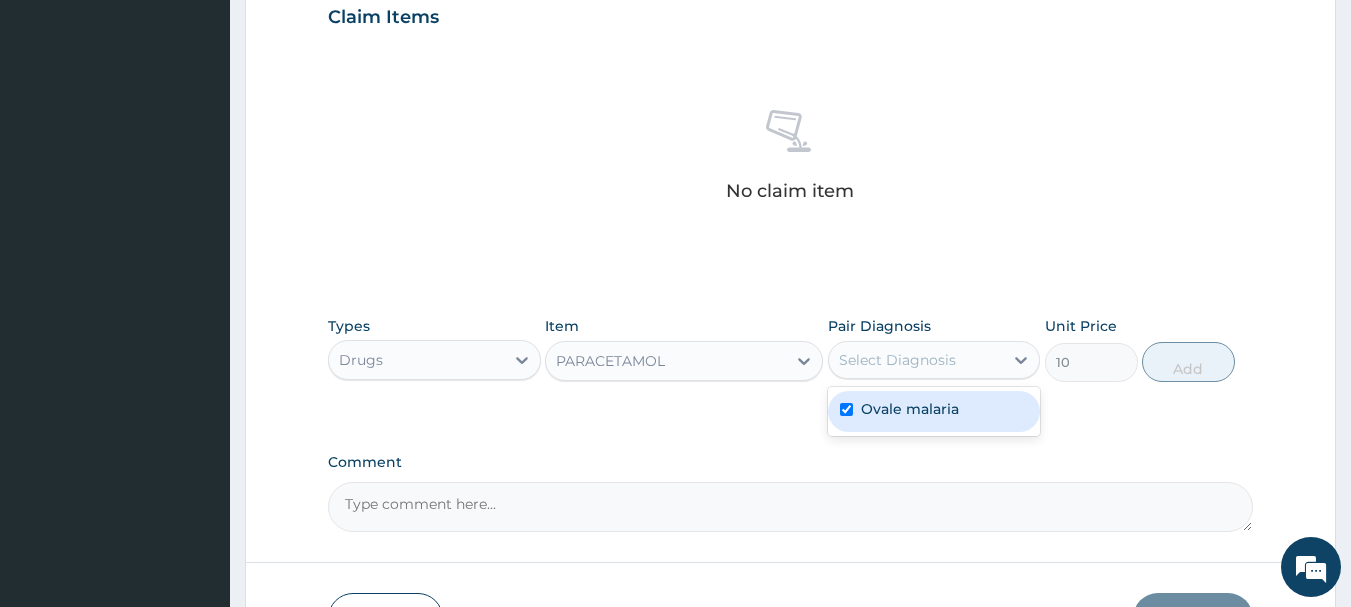 checkbox on "true" 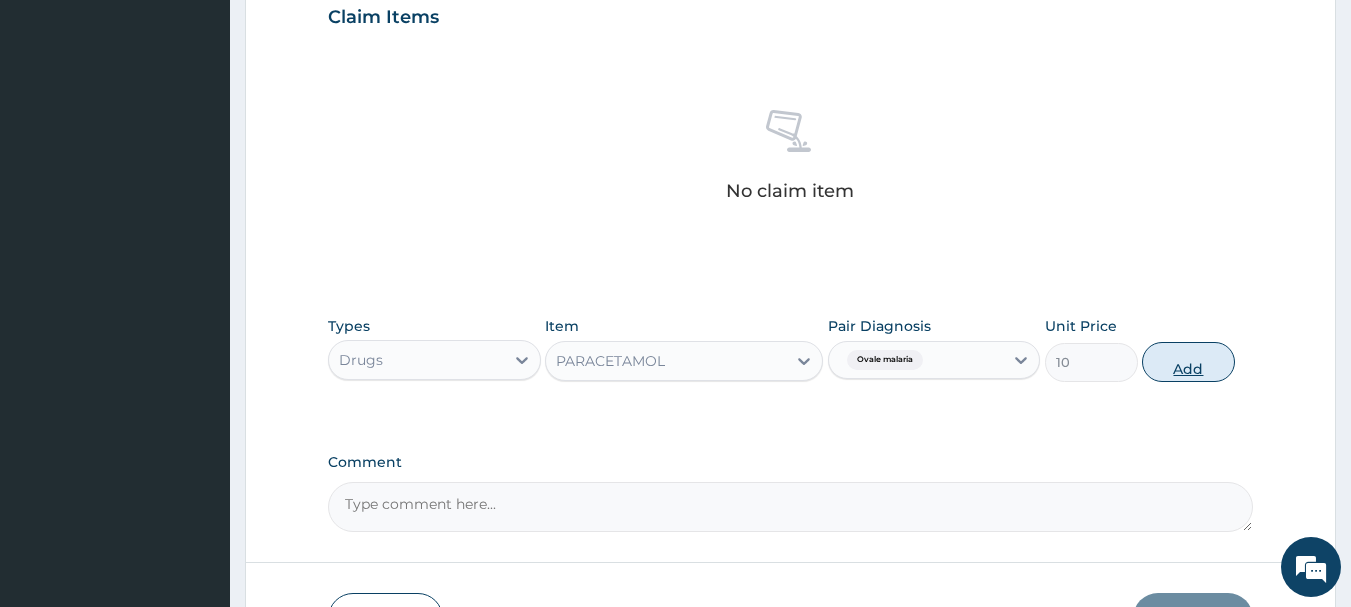 click on "Add" at bounding box center (1188, 362) 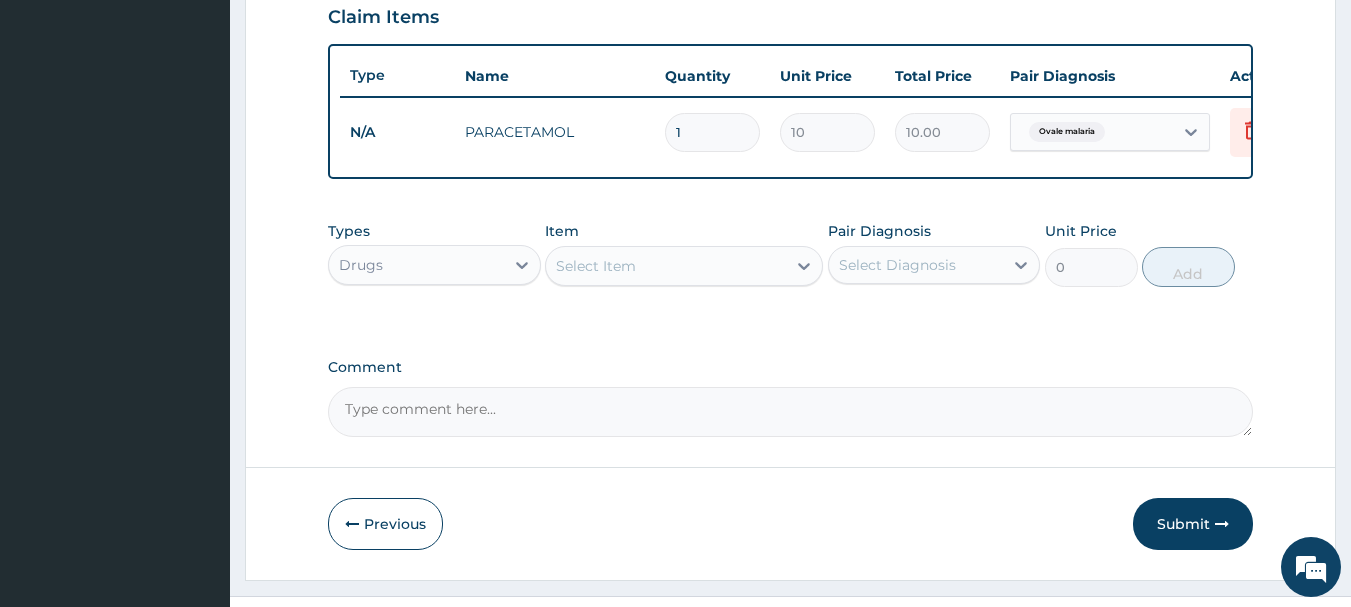 type on "18" 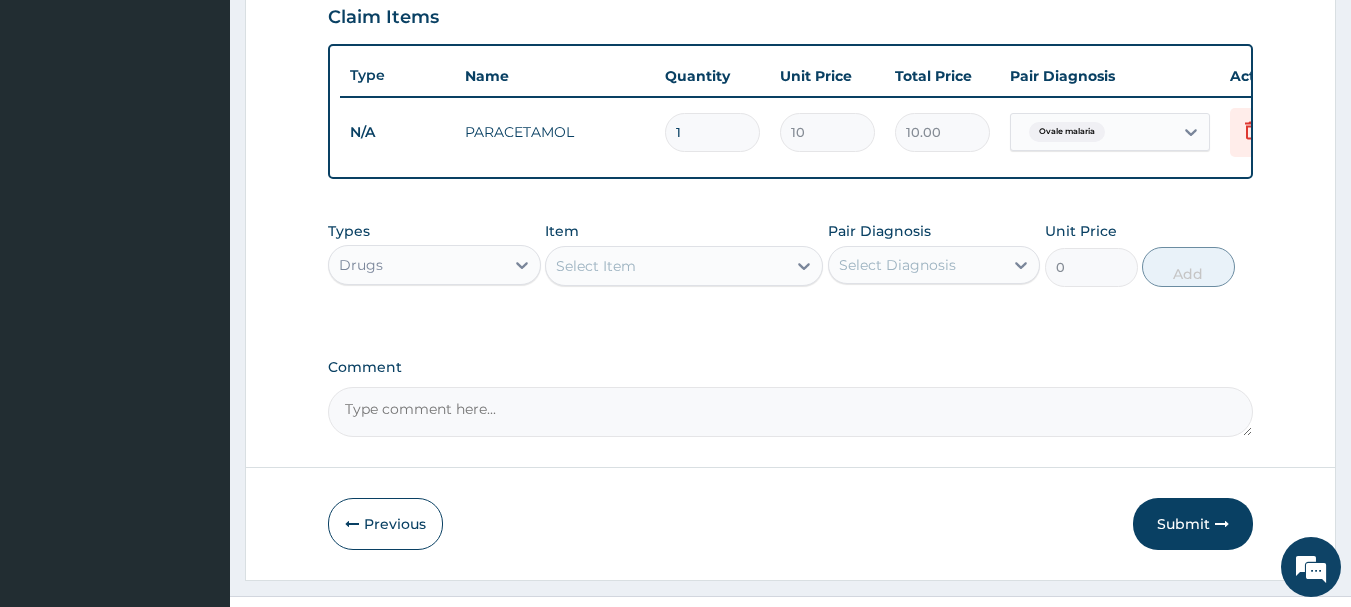 type on "180.00" 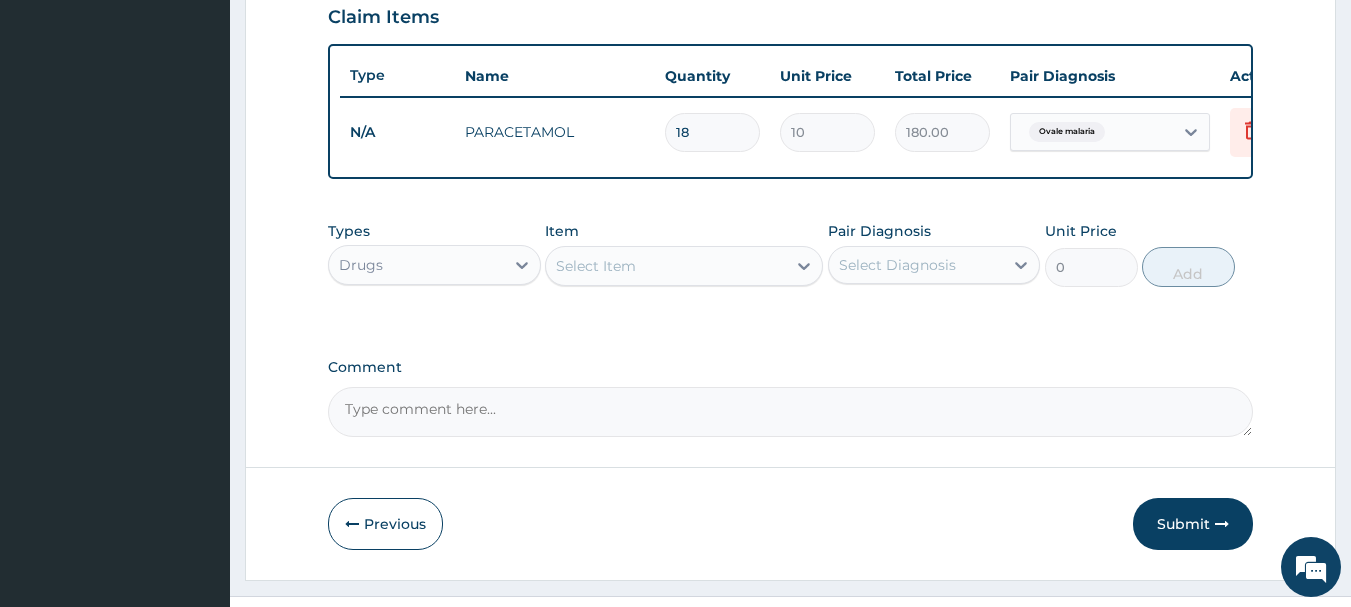type on "18" 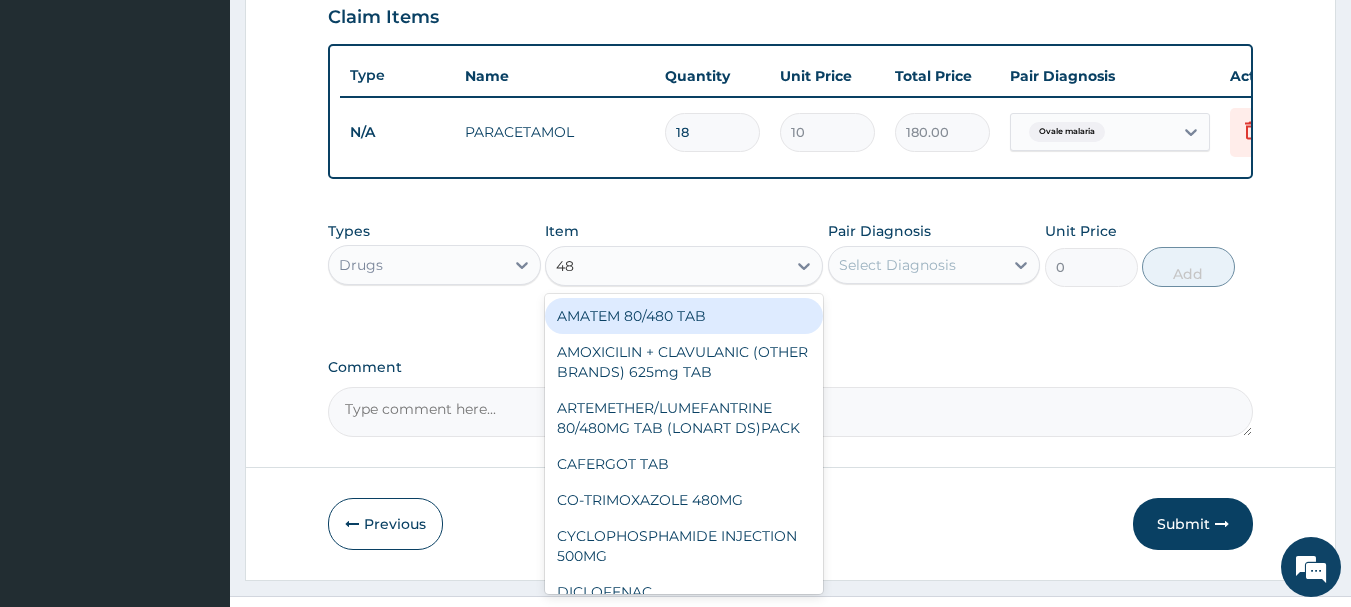 type on "480" 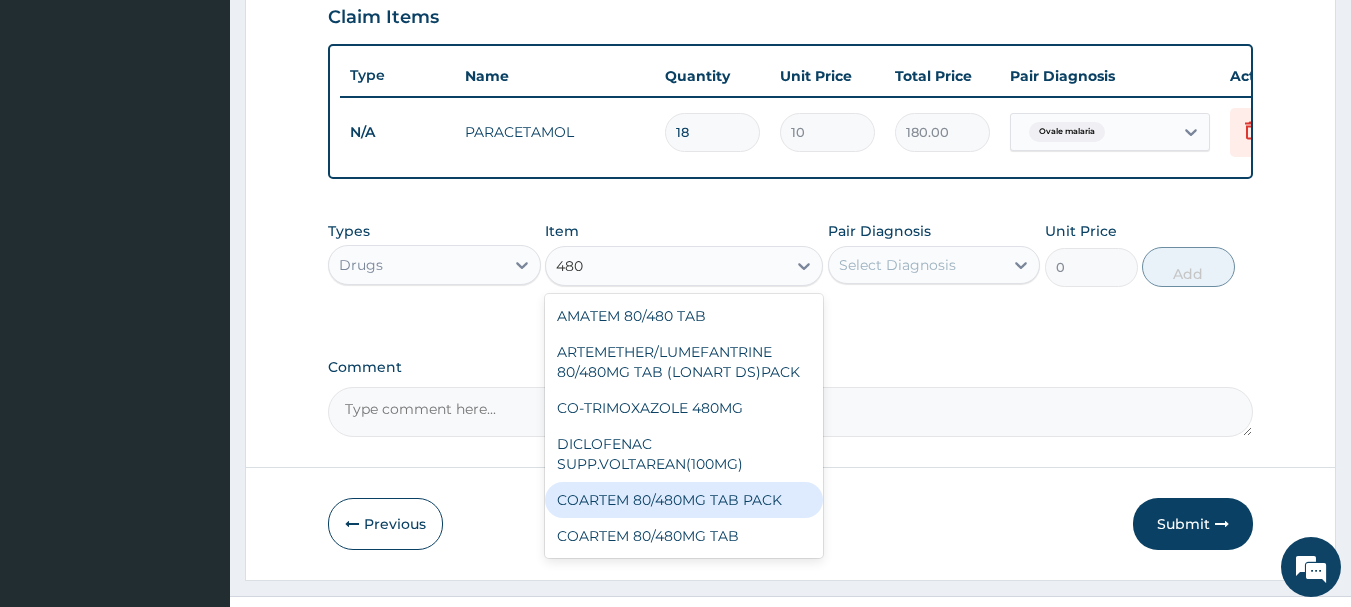 click on "COARTEM 80/480MG TAB PACK" at bounding box center [684, 500] 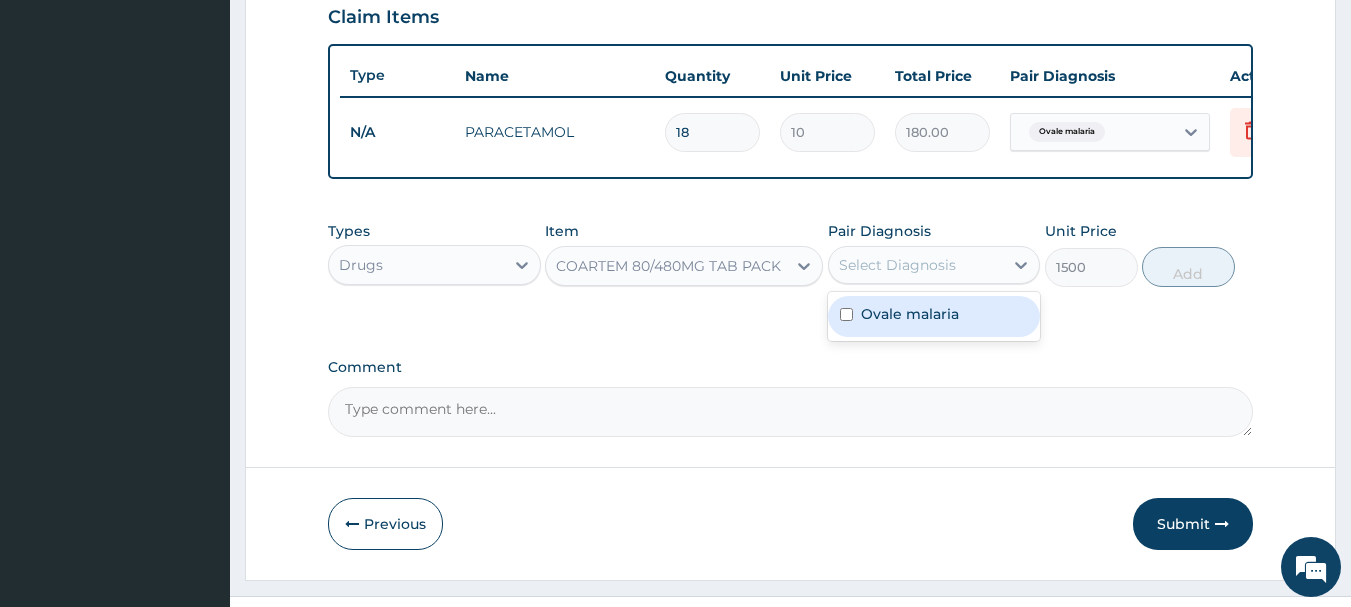 click on "Select Diagnosis" at bounding box center [897, 265] 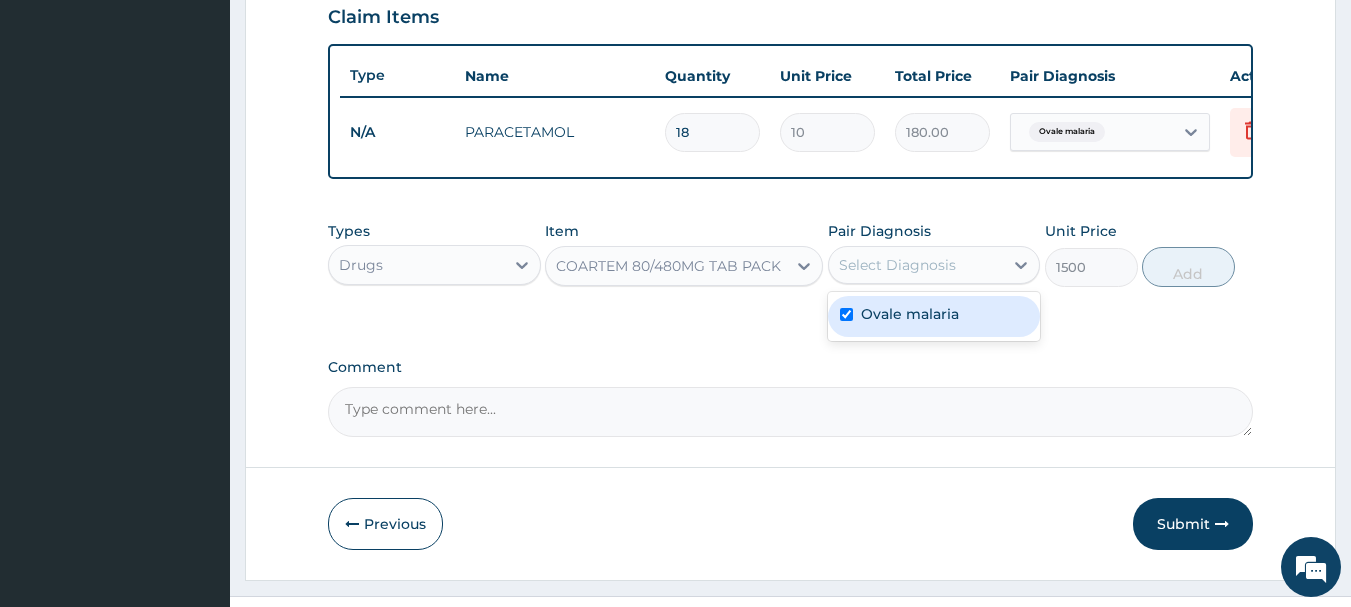 checkbox on "true" 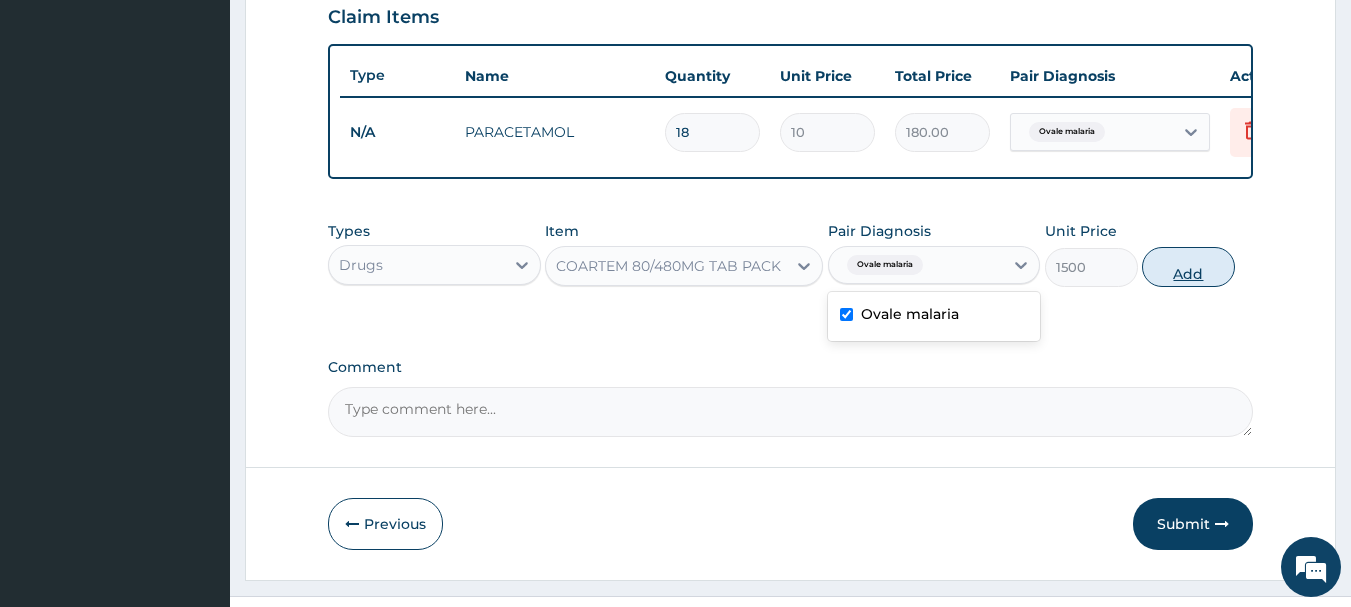 click on "Add" at bounding box center [1188, 267] 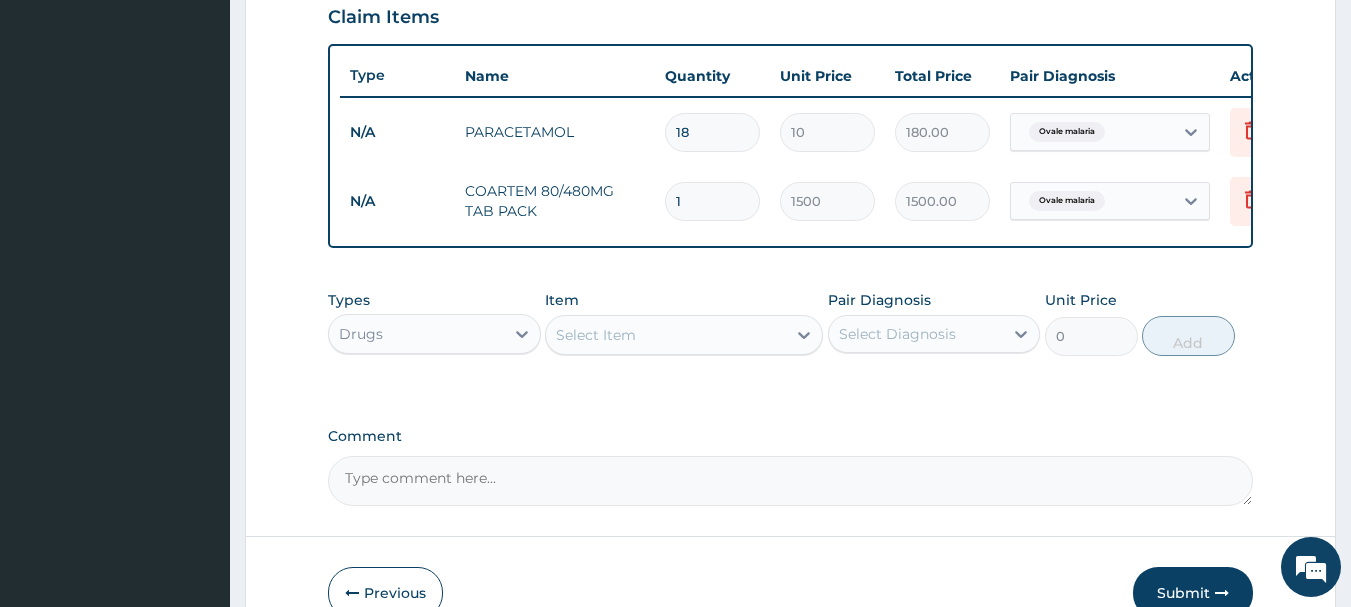 click on "Types Drugs Item Select Item Pair Diagnosis Select Diagnosis Unit Price 0 Add" at bounding box center [791, 323] 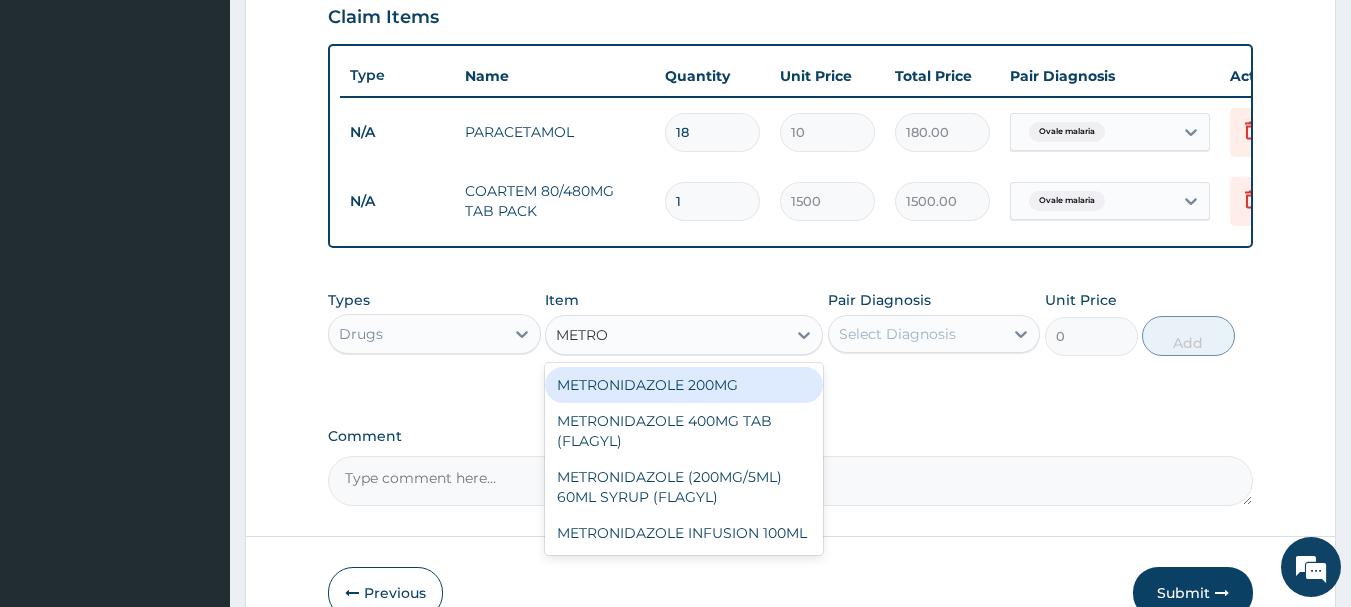 type on "METRON" 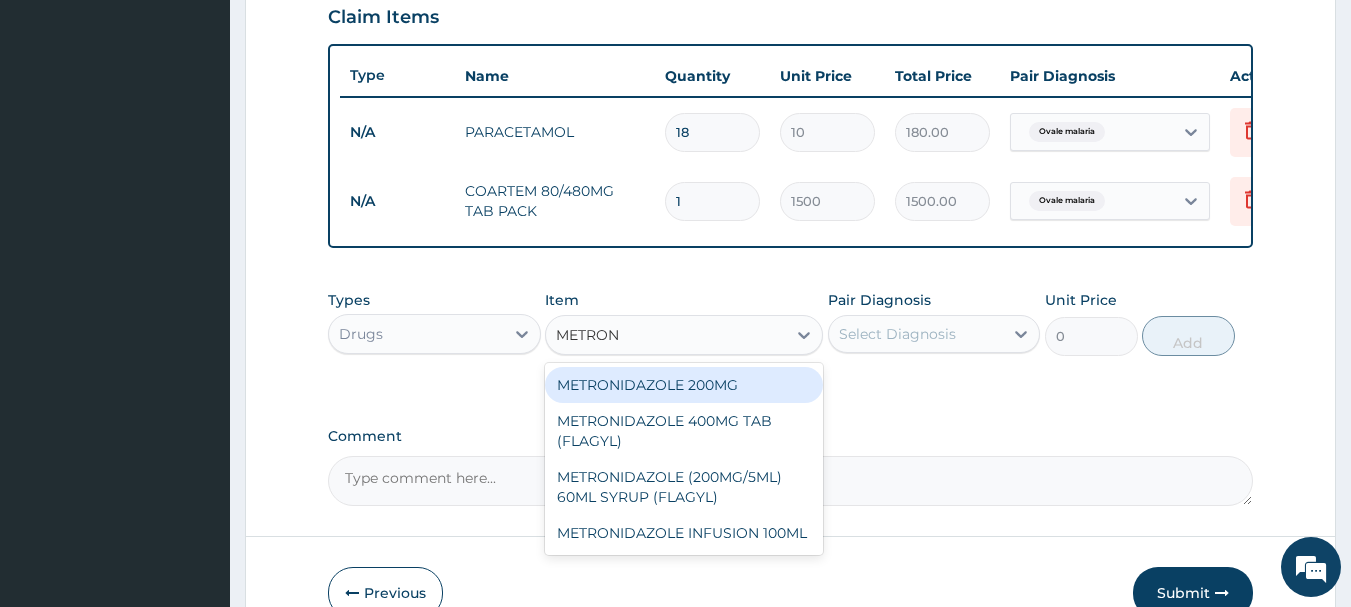 click on "METRONIDAZOLE 200MG" at bounding box center [684, 385] 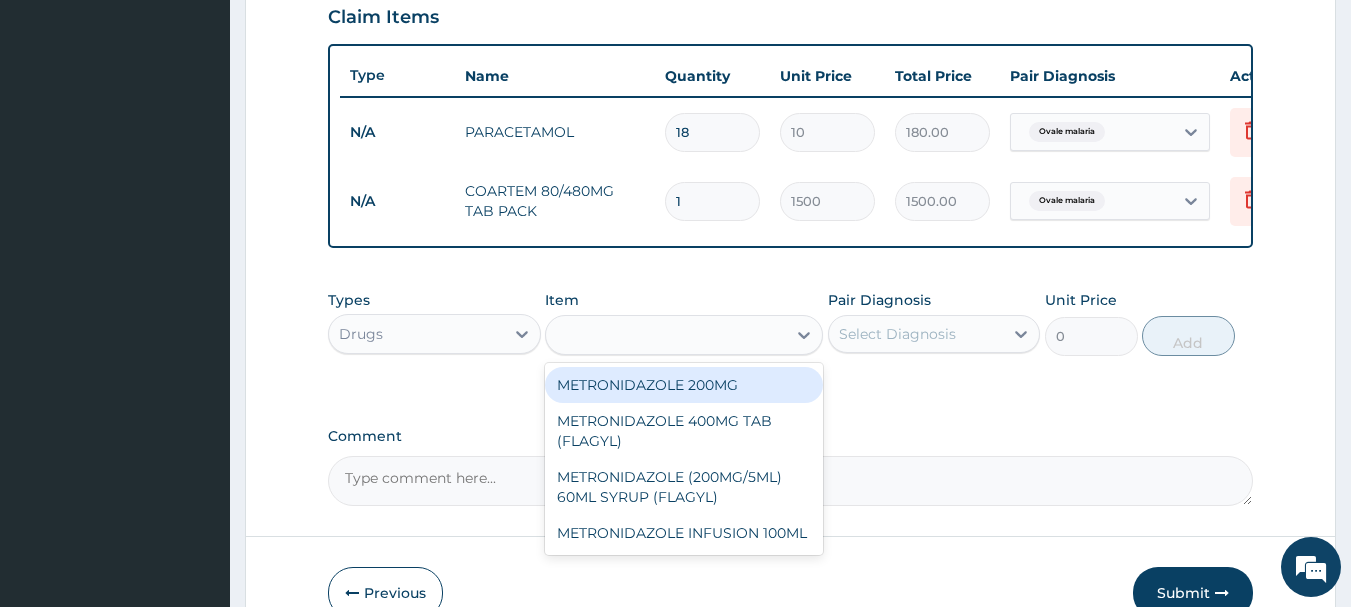 type on "10" 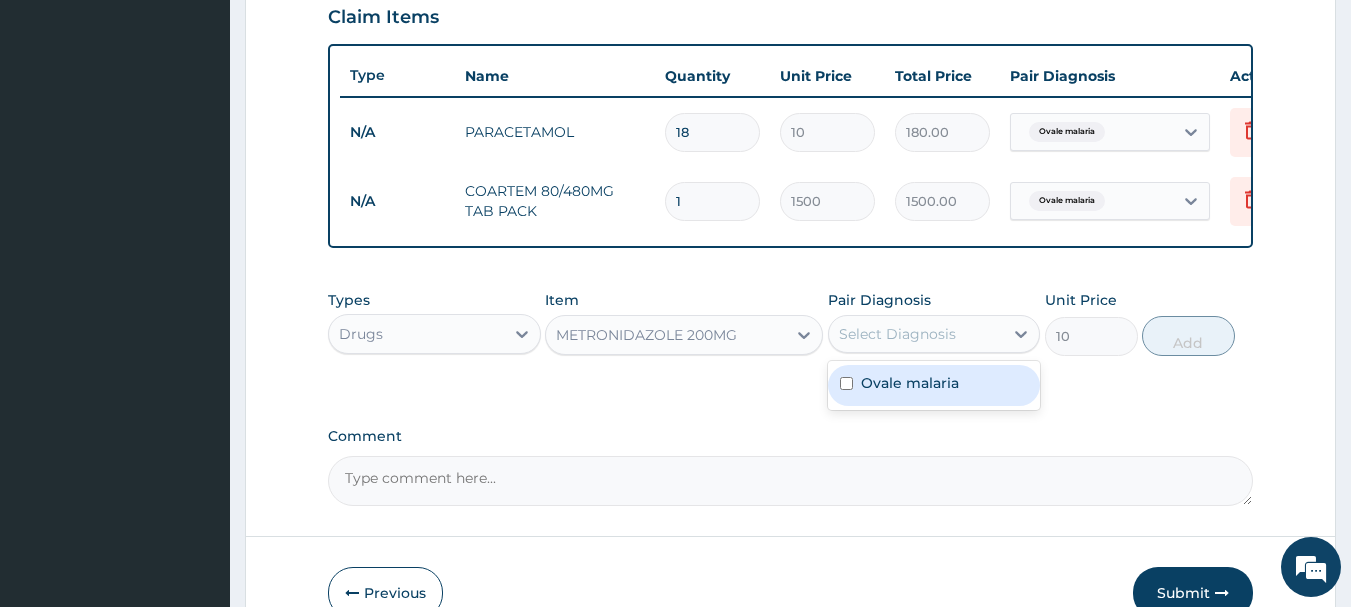 click on "Select Diagnosis" at bounding box center [897, 334] 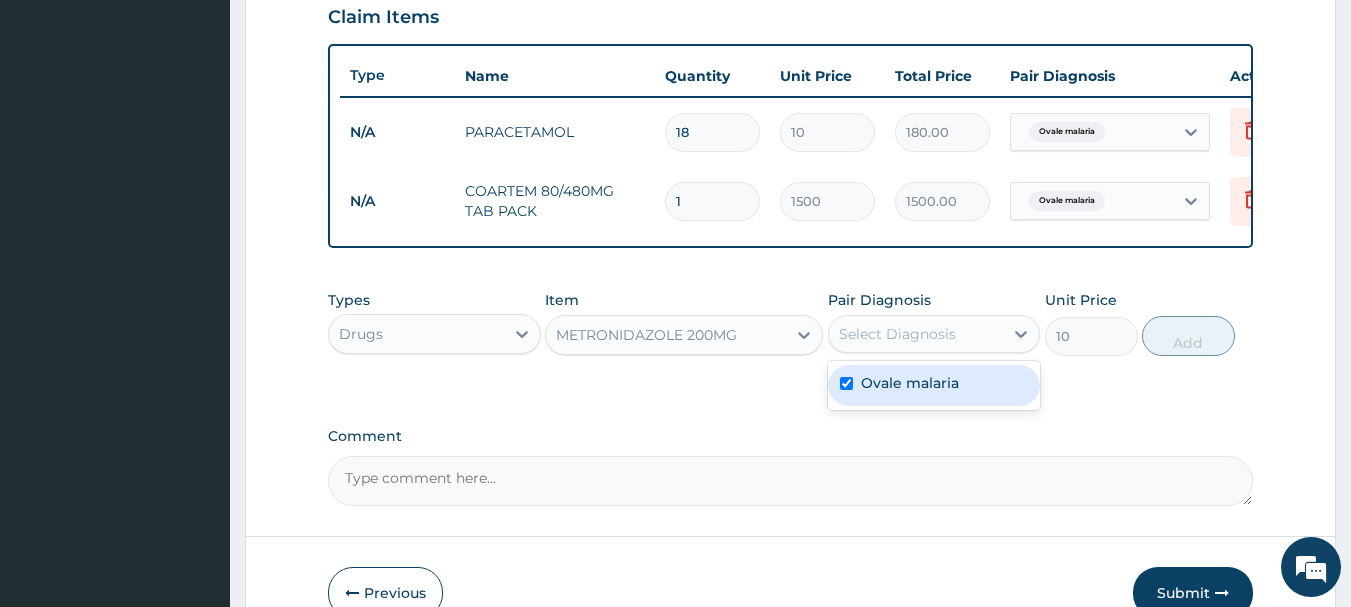 checkbox on "true" 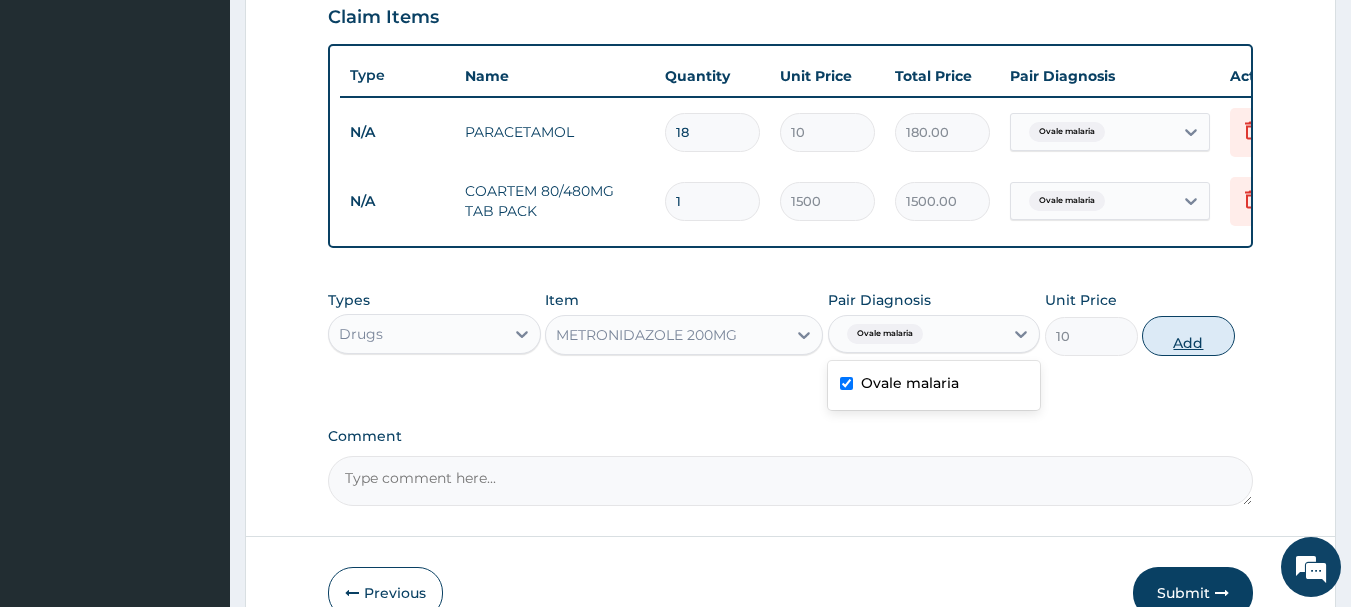 click on "Add" at bounding box center (1188, 336) 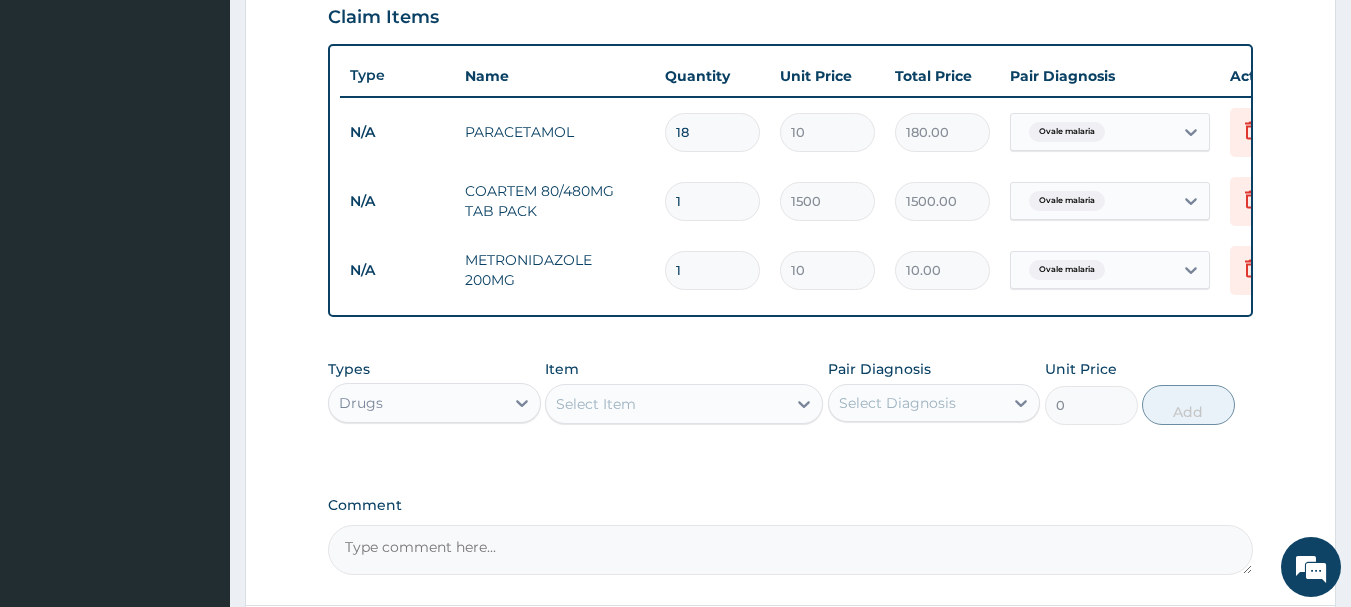 type on "15" 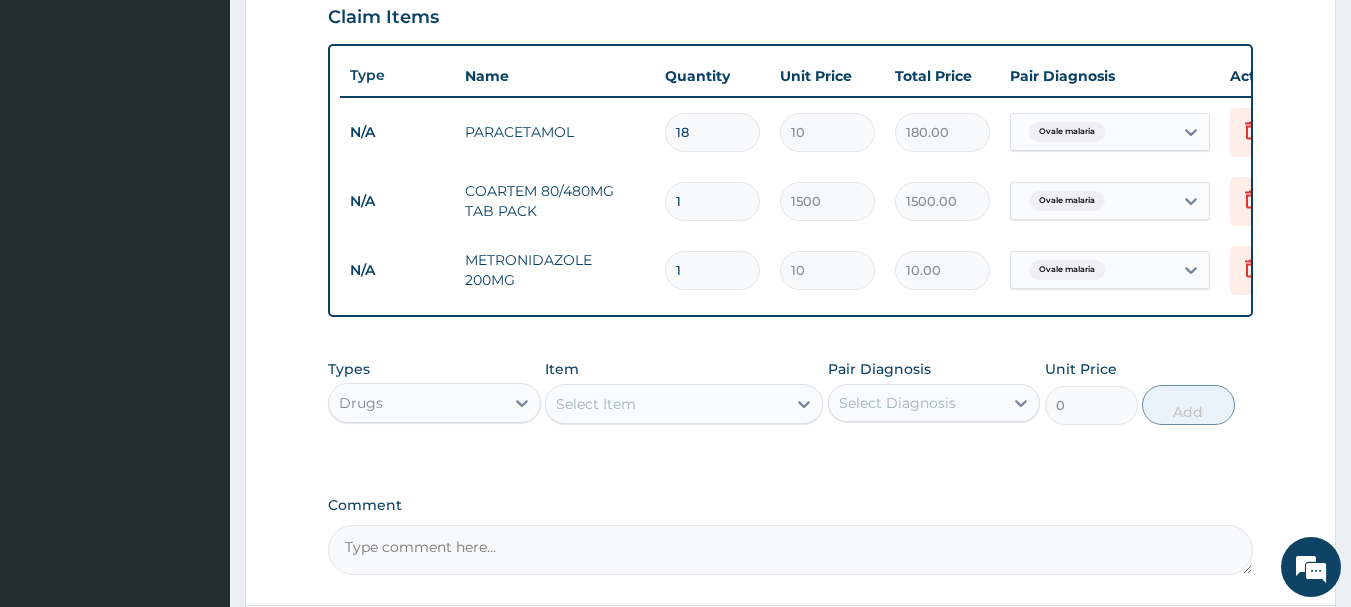 type on "150.00" 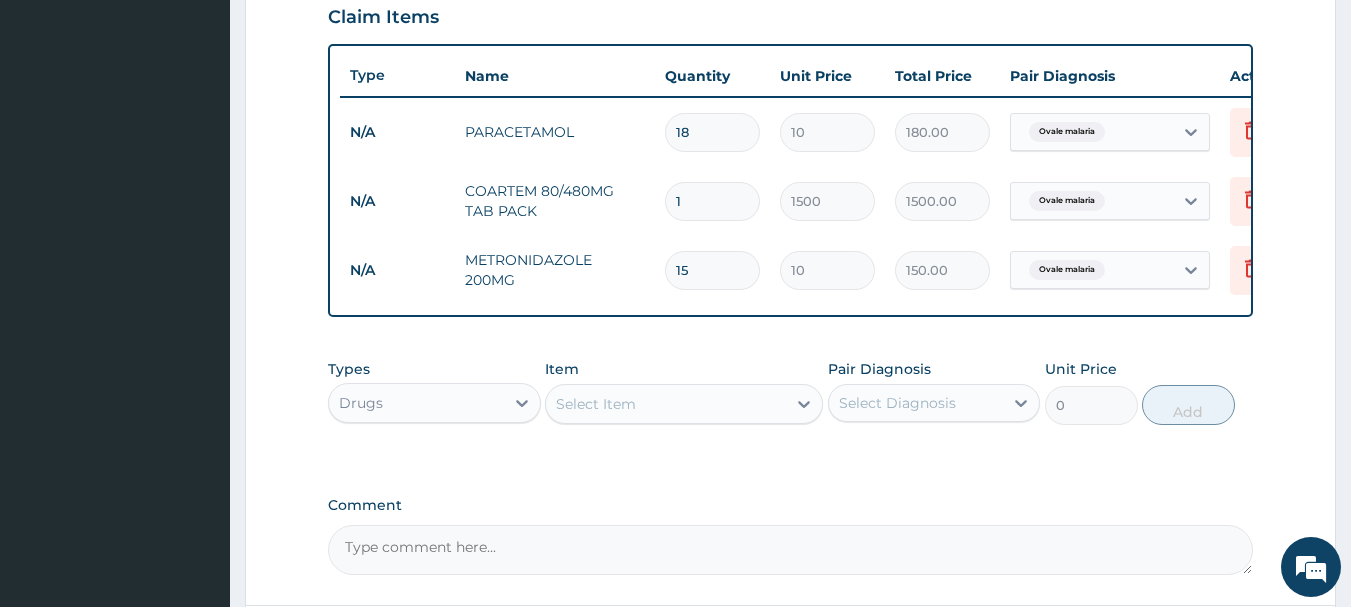 type on "15" 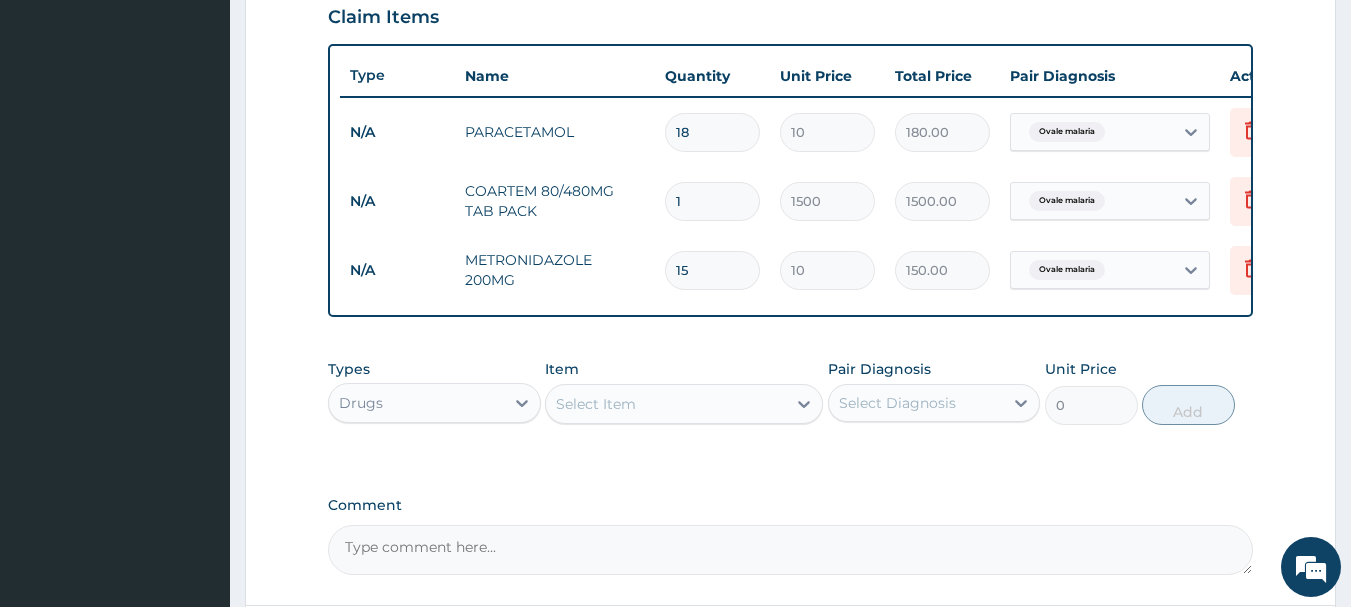 click on "Item Select Item" at bounding box center (684, 392) 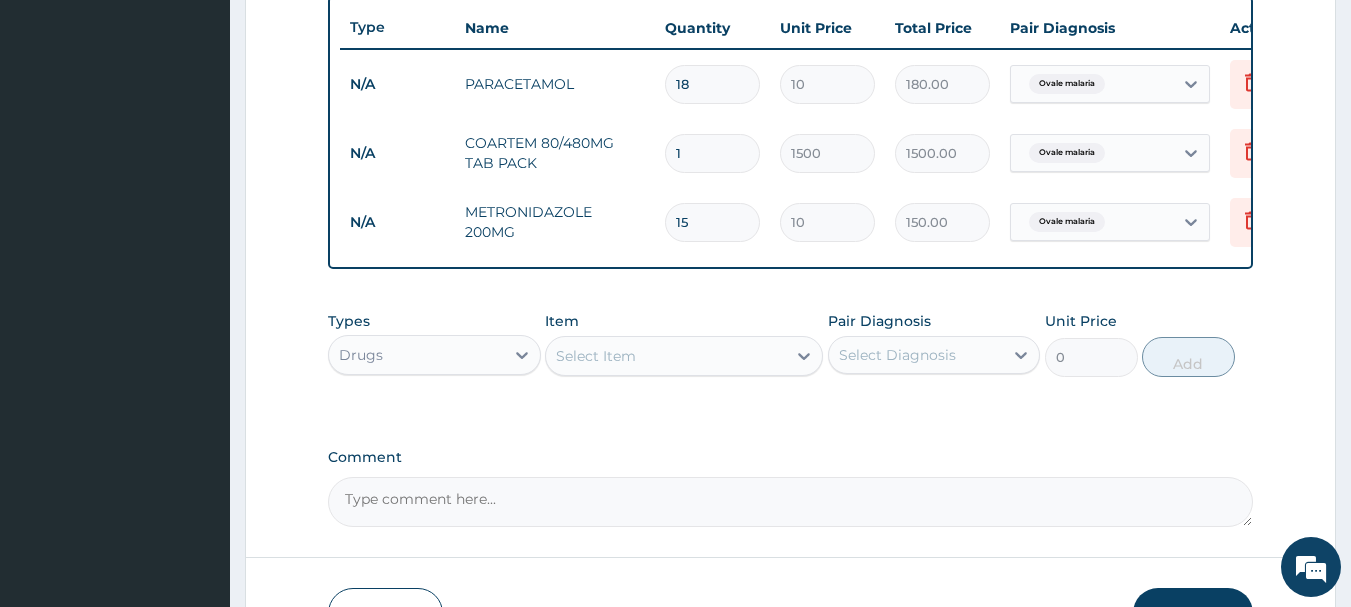 scroll, scrollTop: 700, scrollLeft: 0, axis: vertical 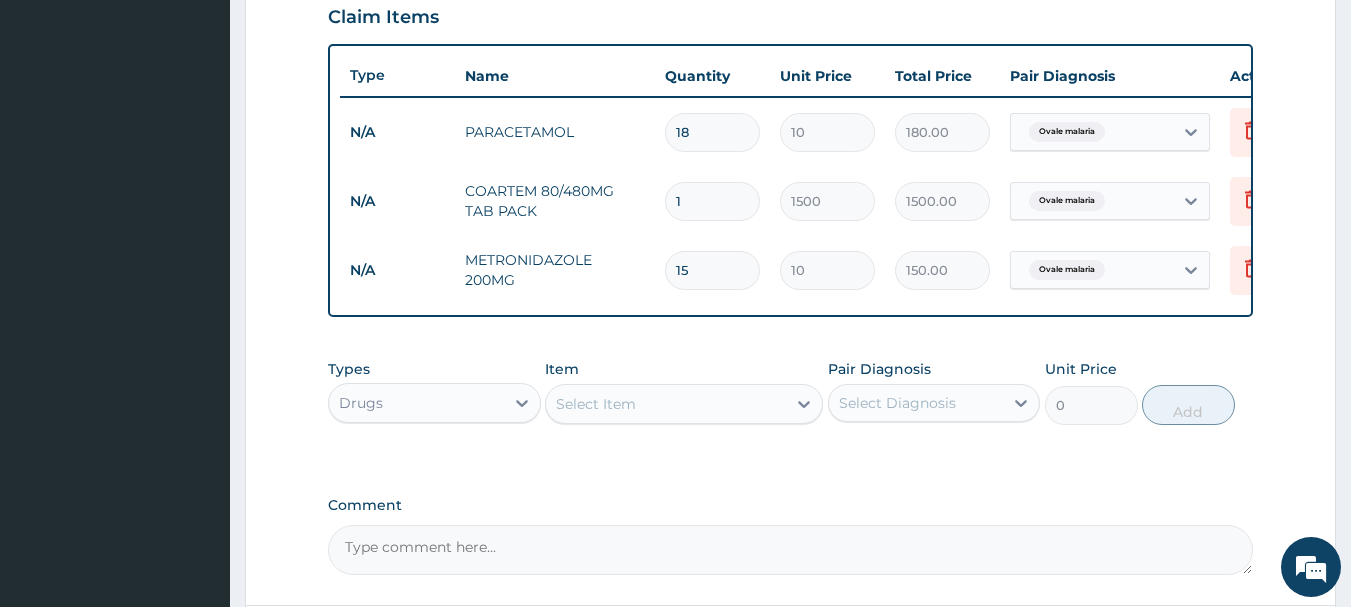 click on "18" at bounding box center [712, 132] 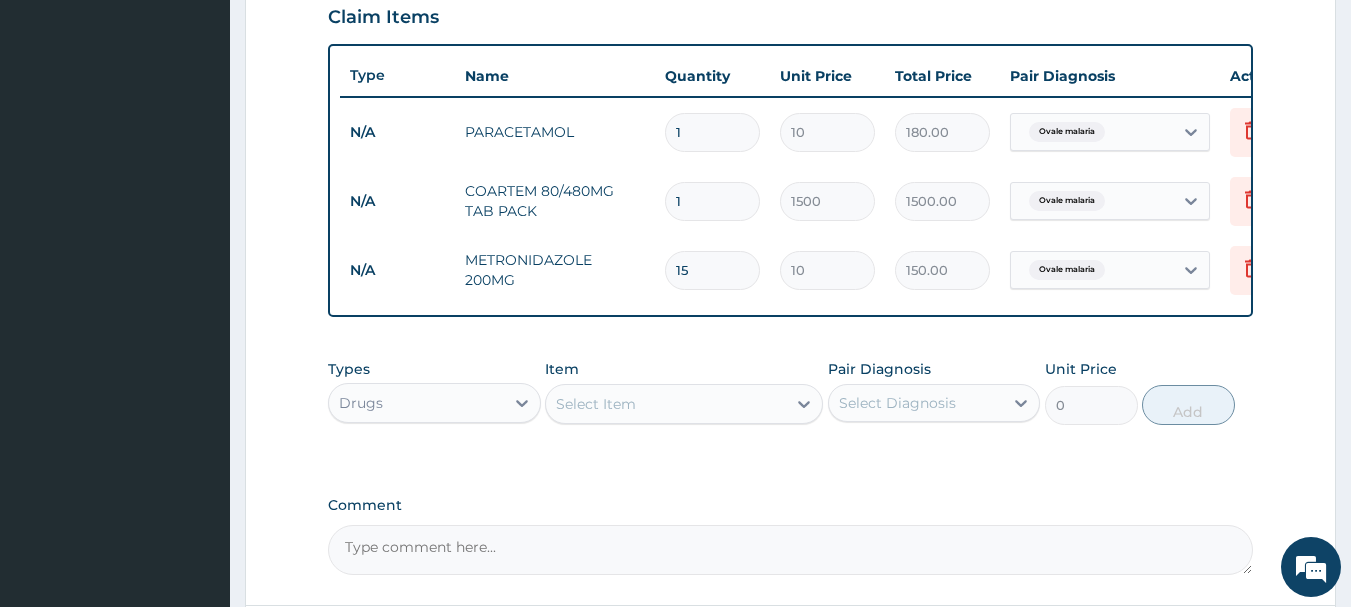 type on "10.00" 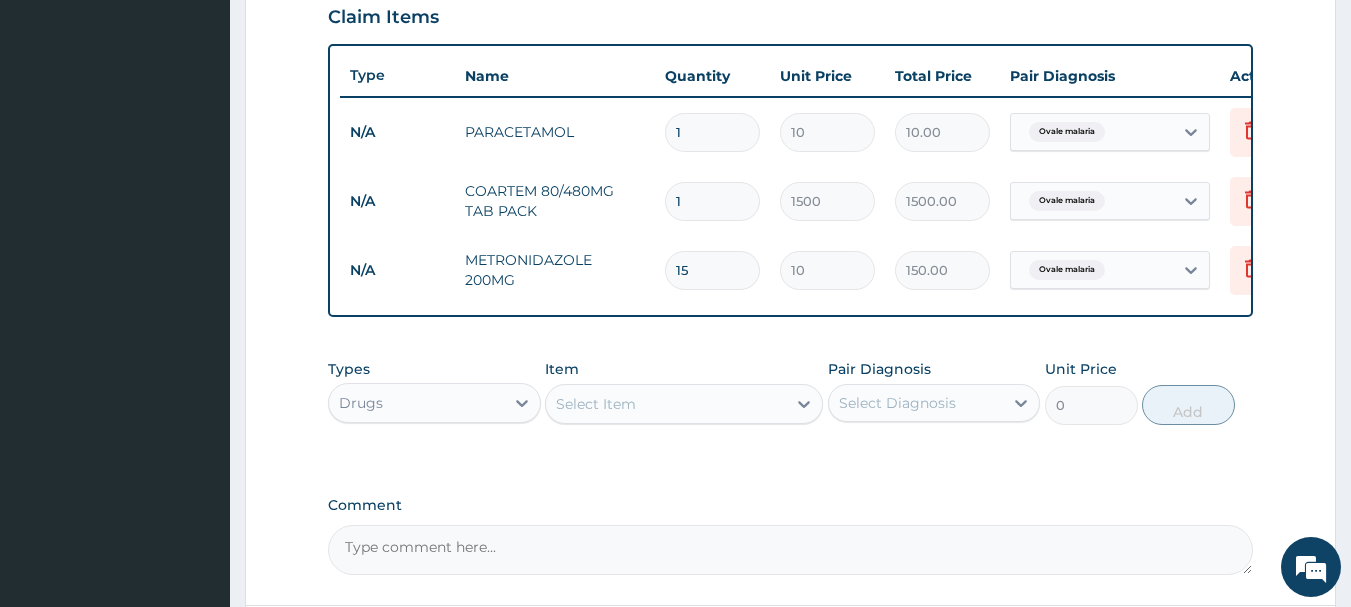 type on "12" 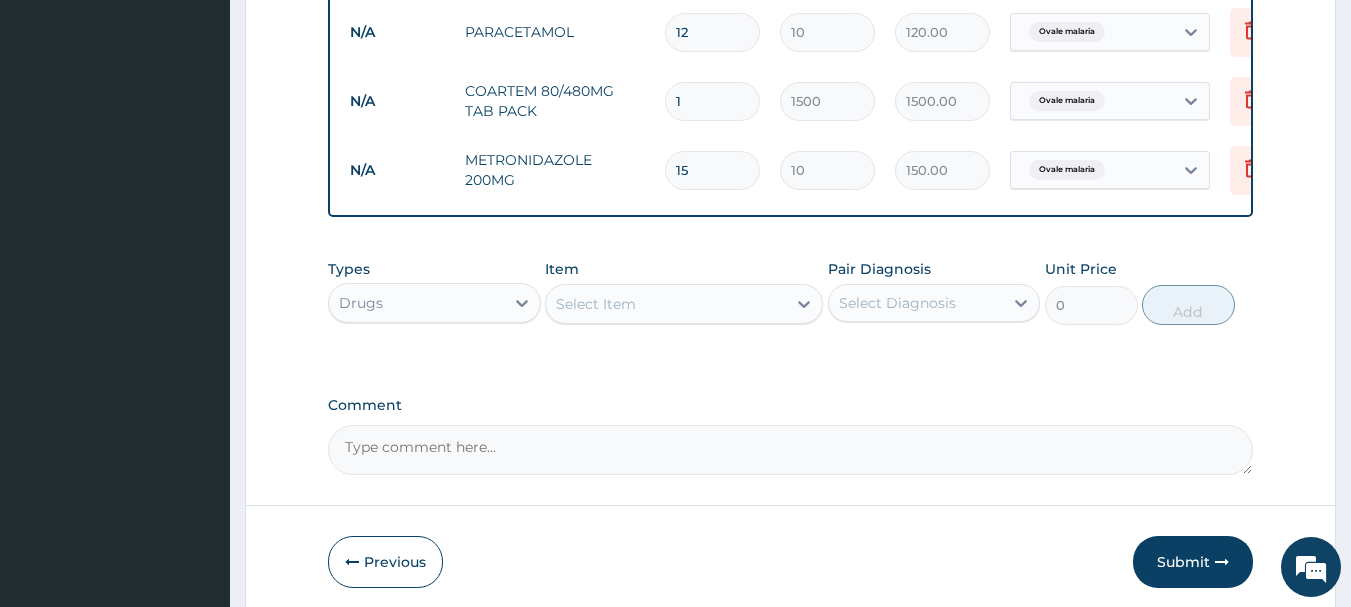 type on "12" 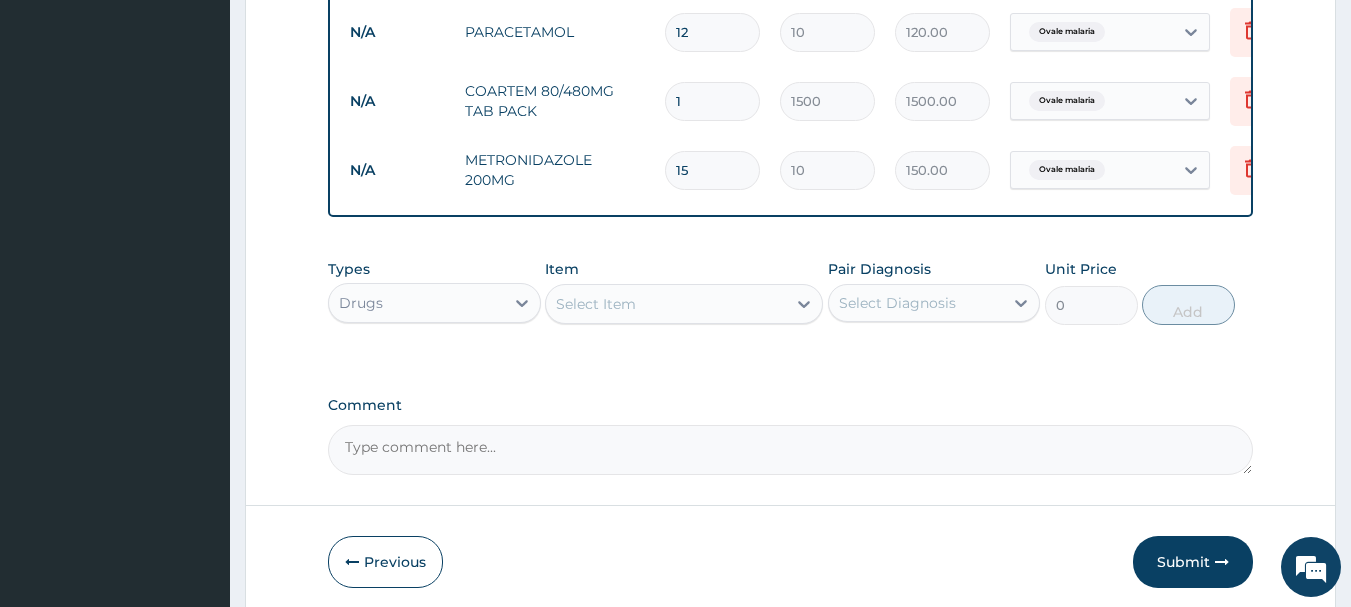 click on "Comment" at bounding box center (791, 405) 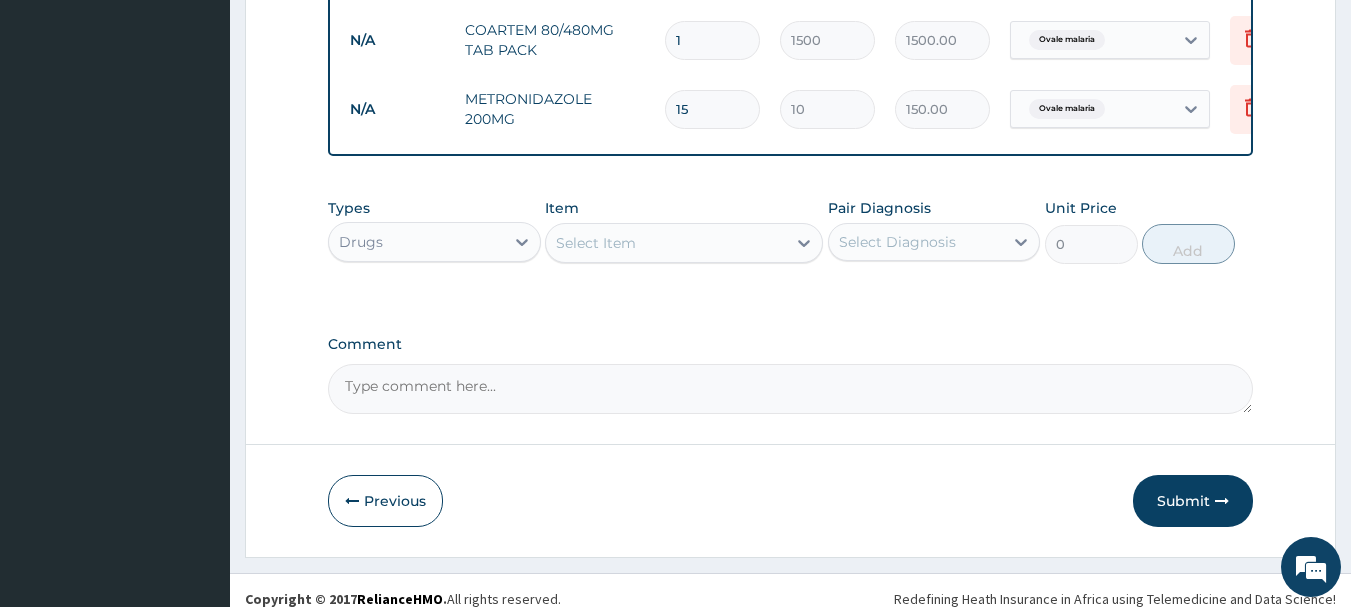 scroll, scrollTop: 893, scrollLeft: 0, axis: vertical 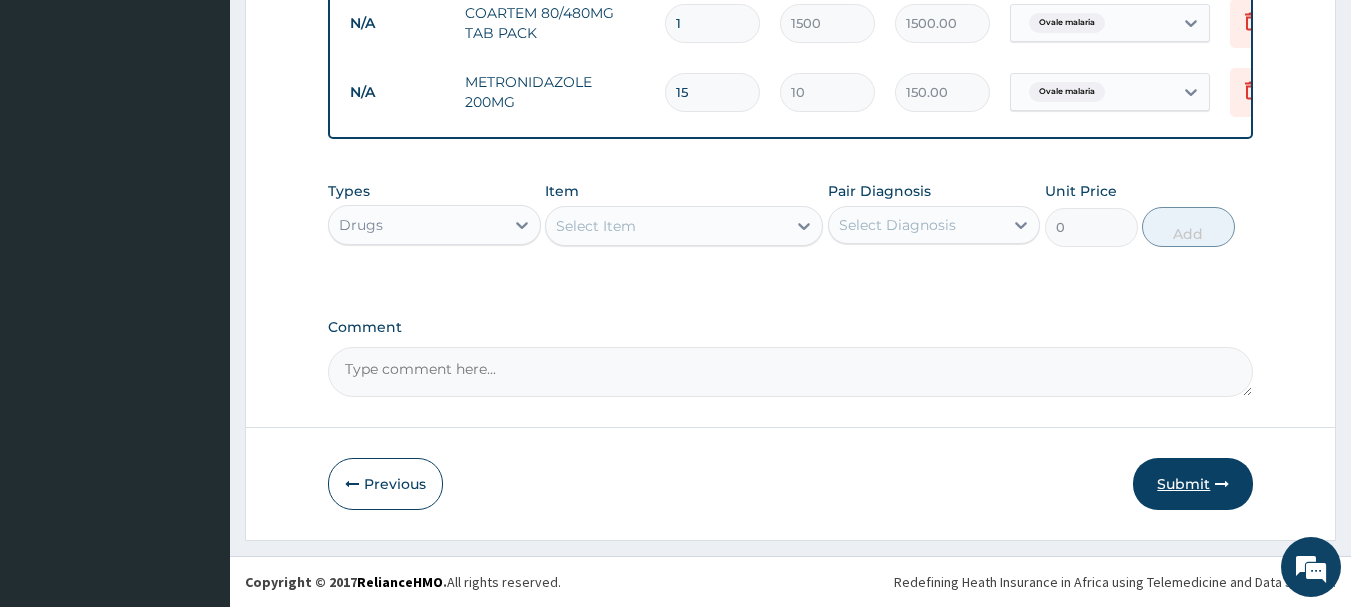 click on "Submit" at bounding box center (1193, 484) 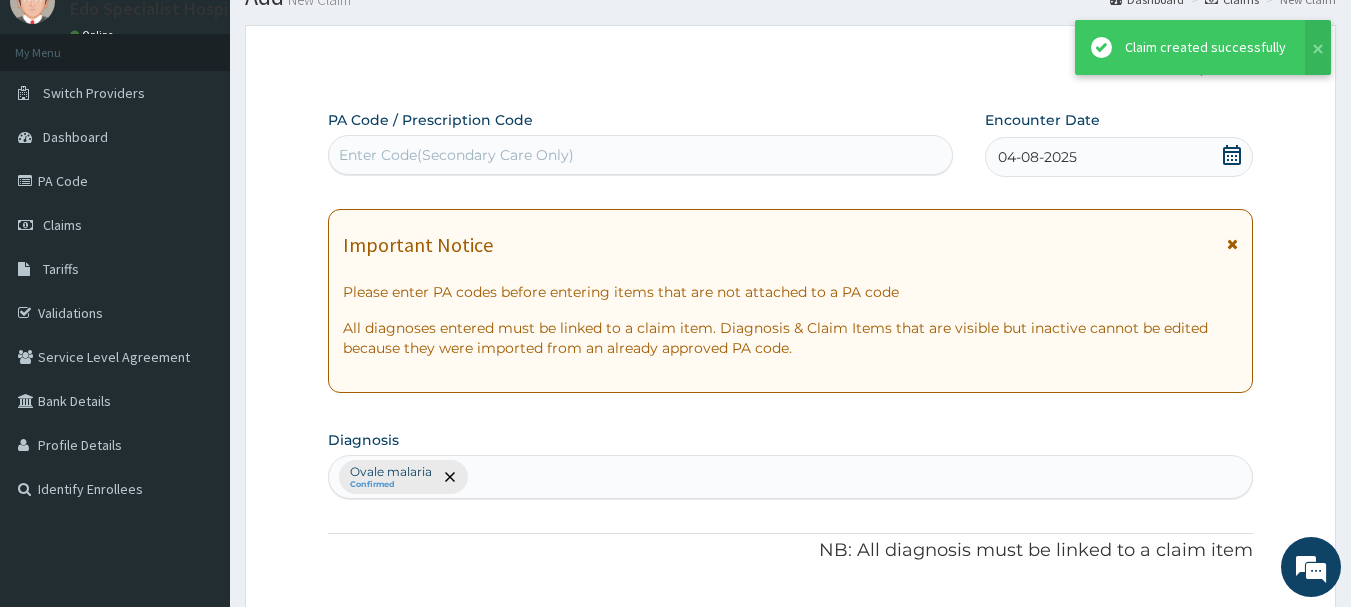 scroll, scrollTop: 893, scrollLeft: 0, axis: vertical 